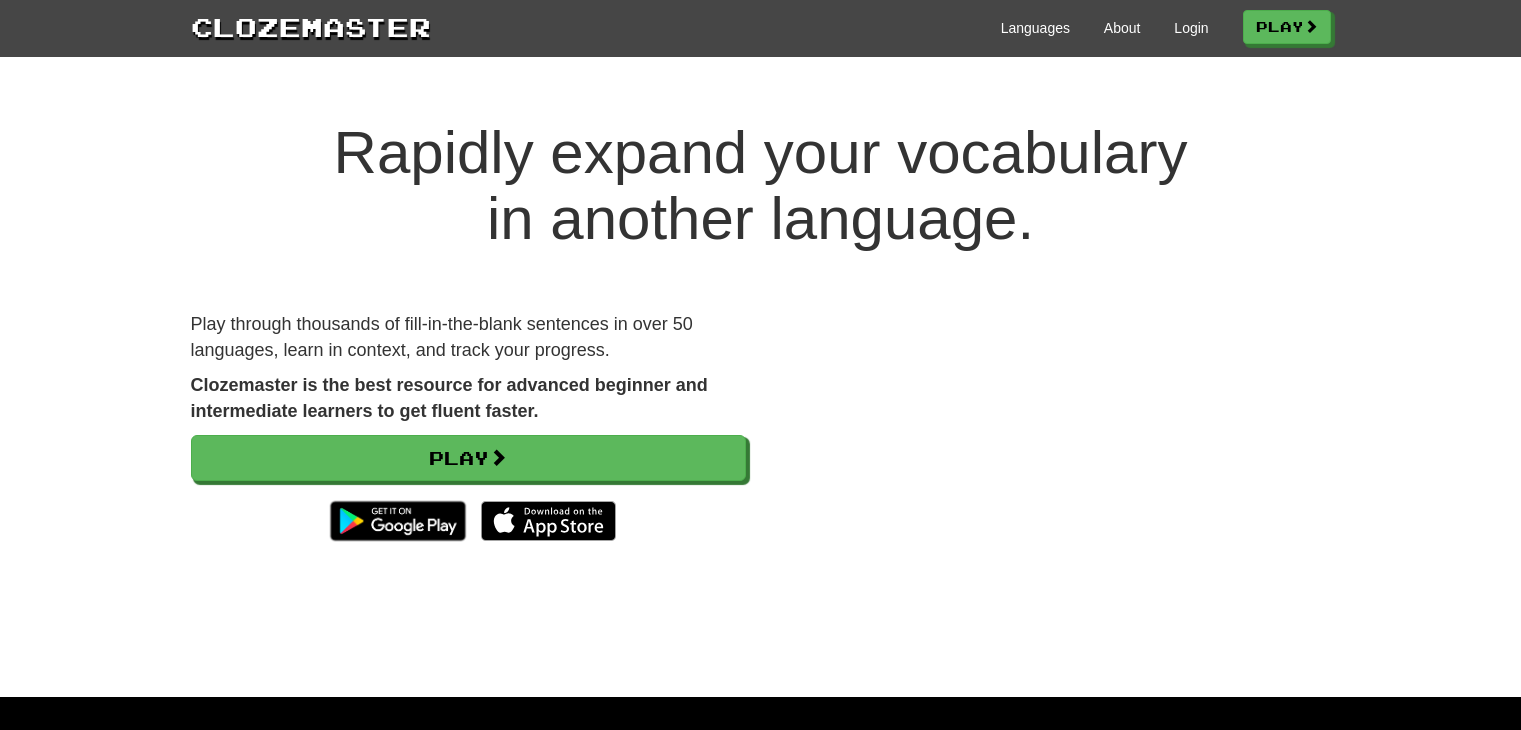 scroll, scrollTop: 0, scrollLeft: 0, axis: both 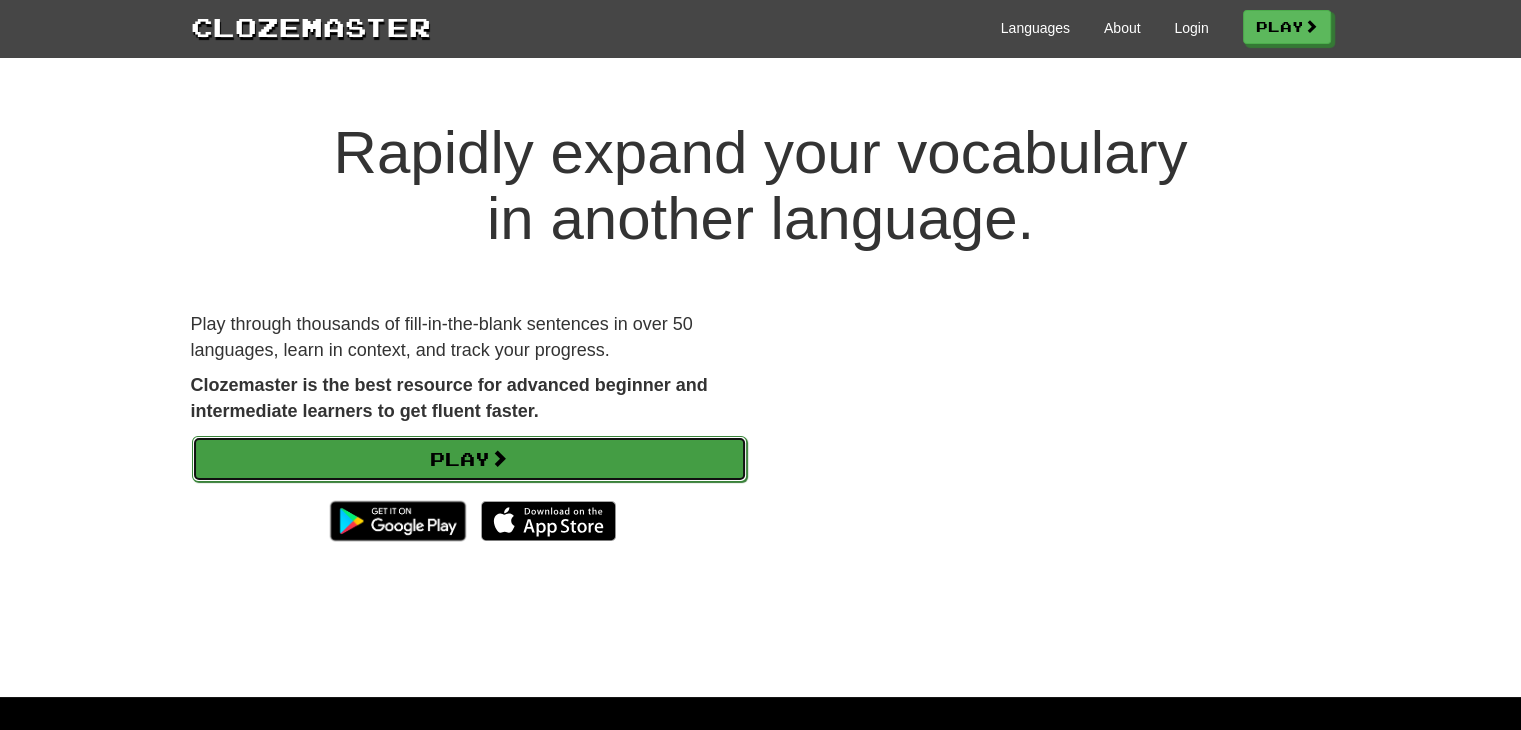 click at bounding box center [499, 458] 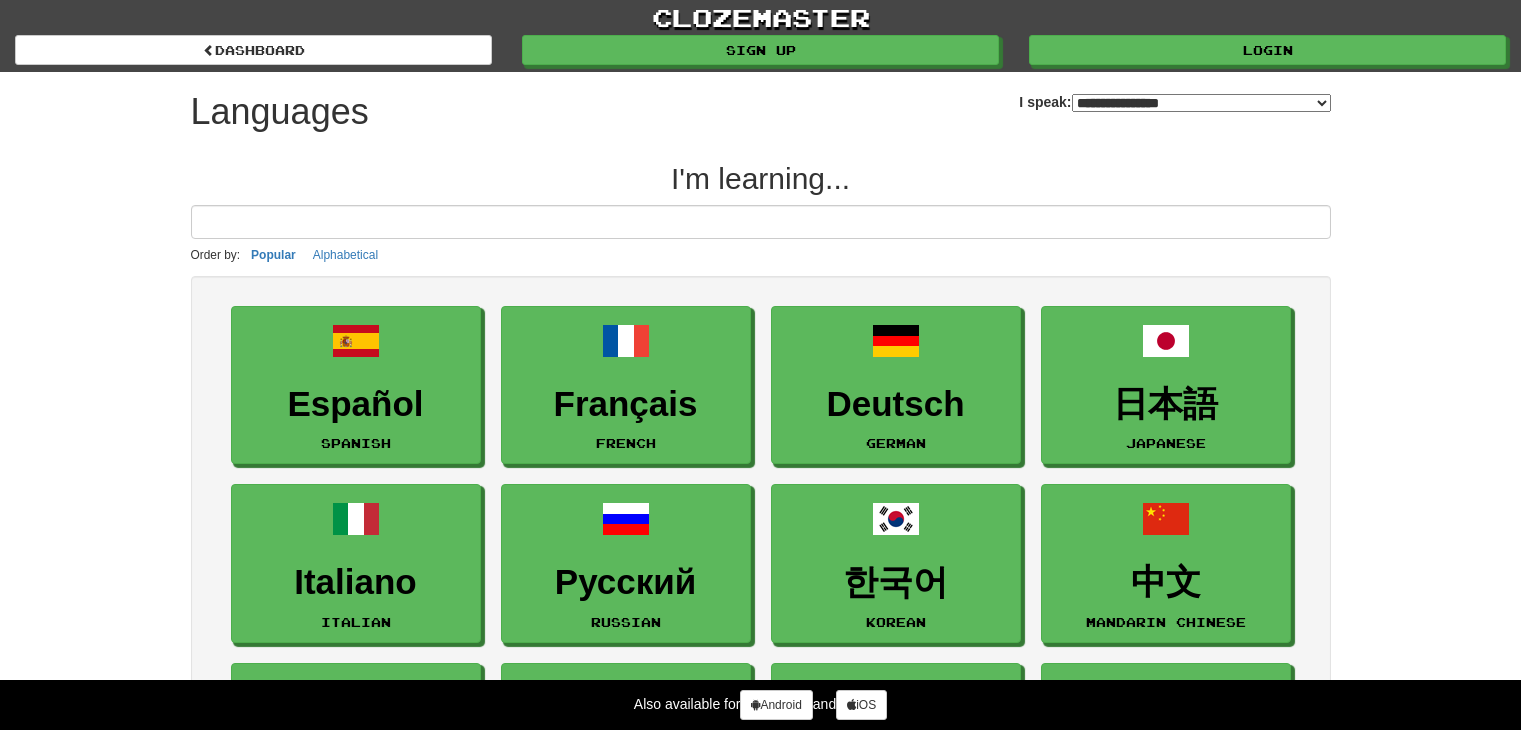select on "*******" 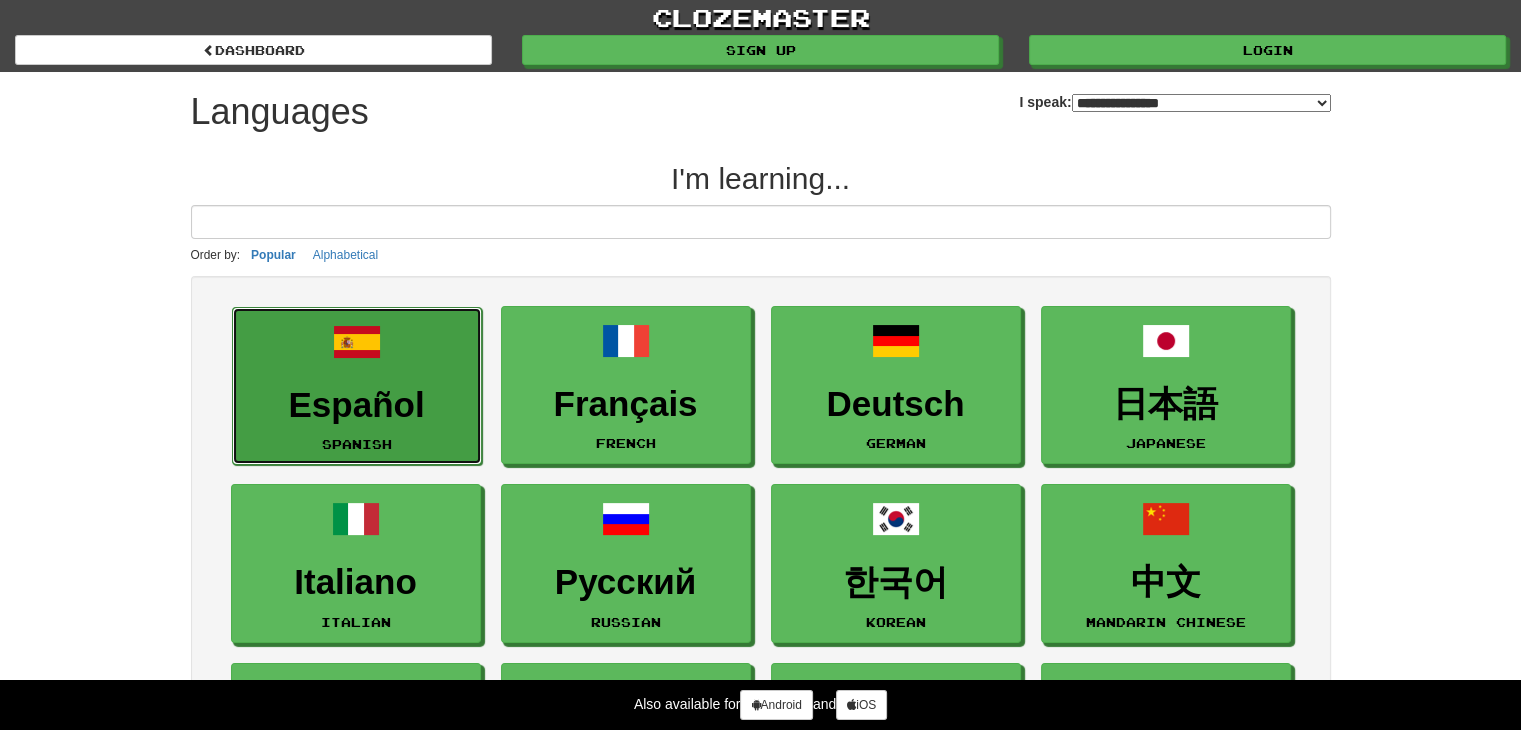 click on "Español" at bounding box center [357, 405] 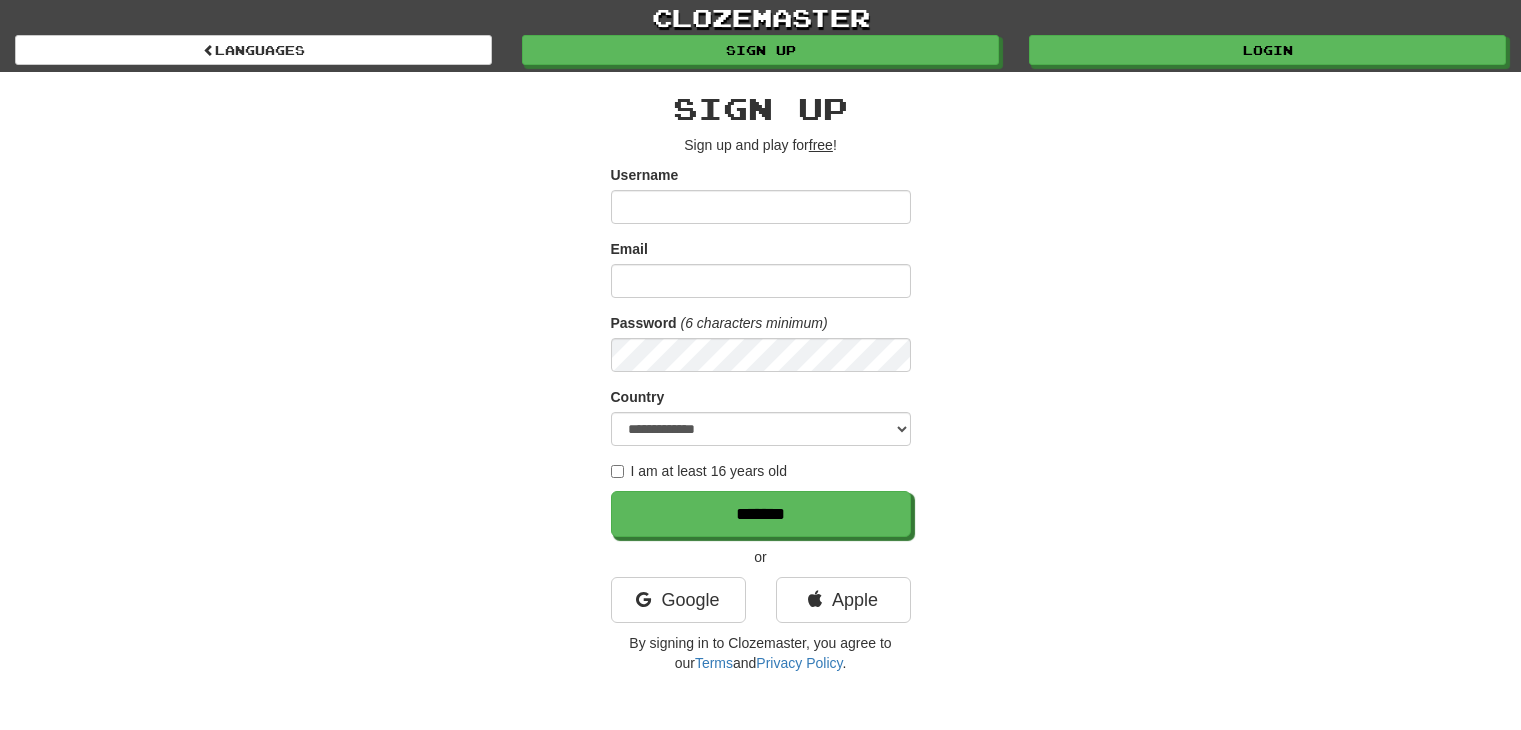 scroll, scrollTop: 0, scrollLeft: 0, axis: both 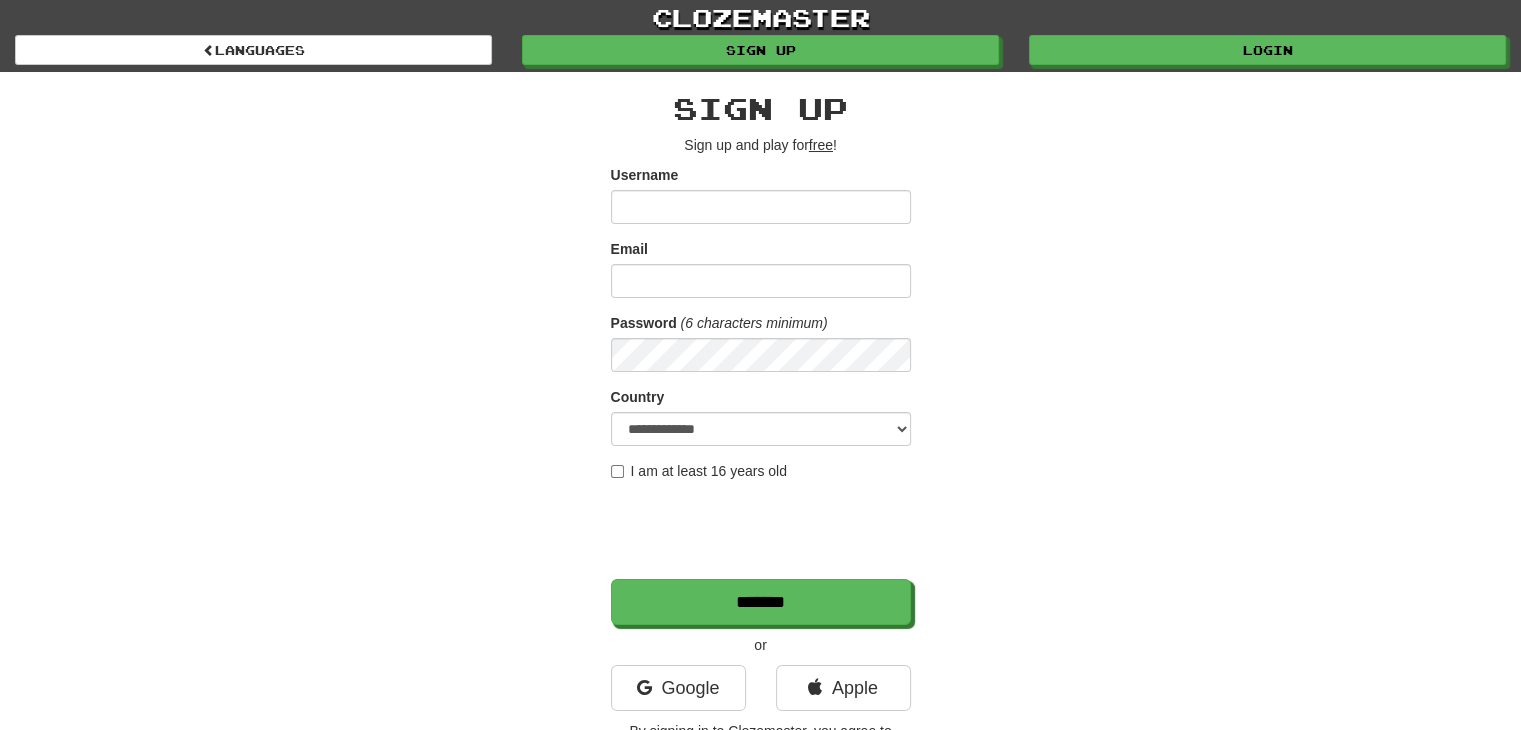 click on "Username" at bounding box center (761, 207) 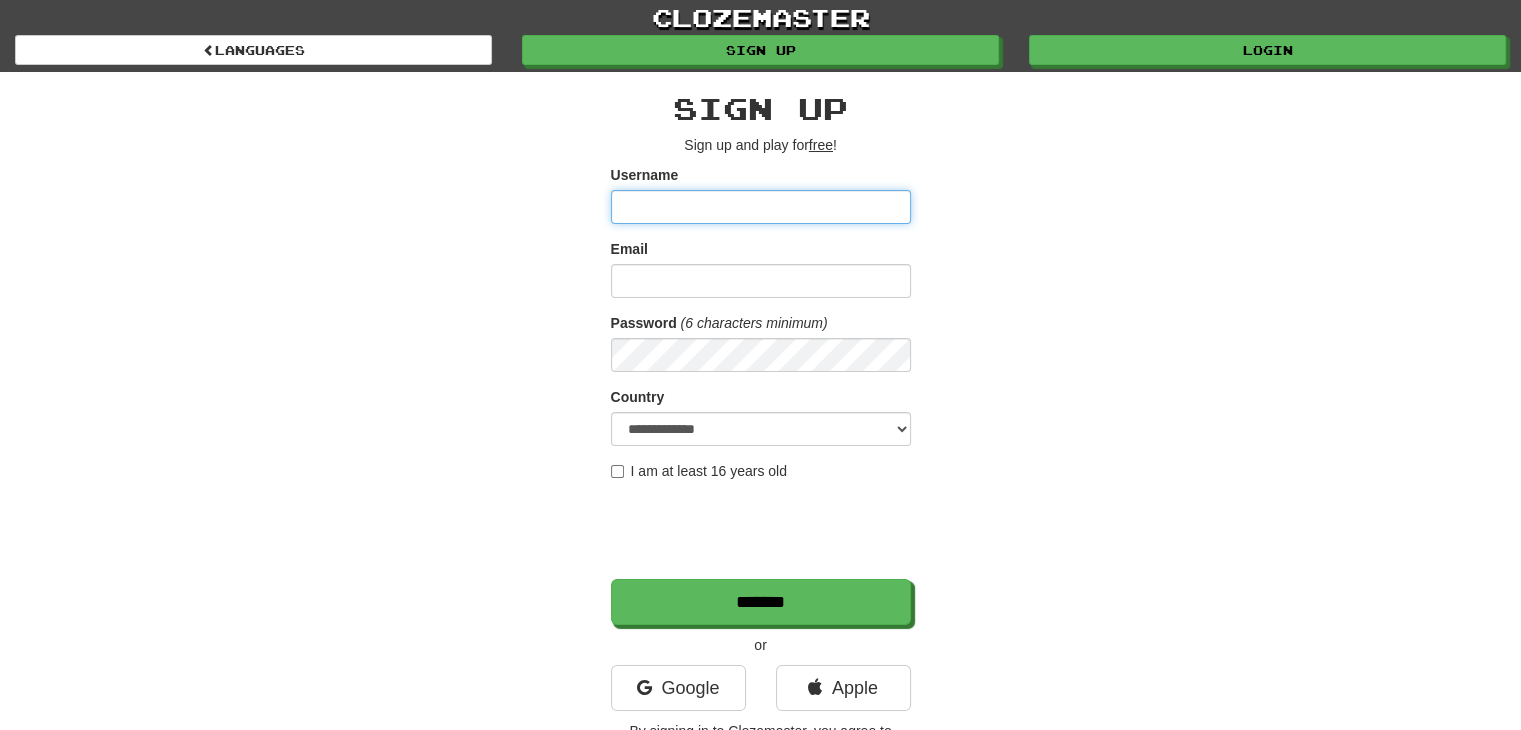 click on "Username" at bounding box center (761, 207) 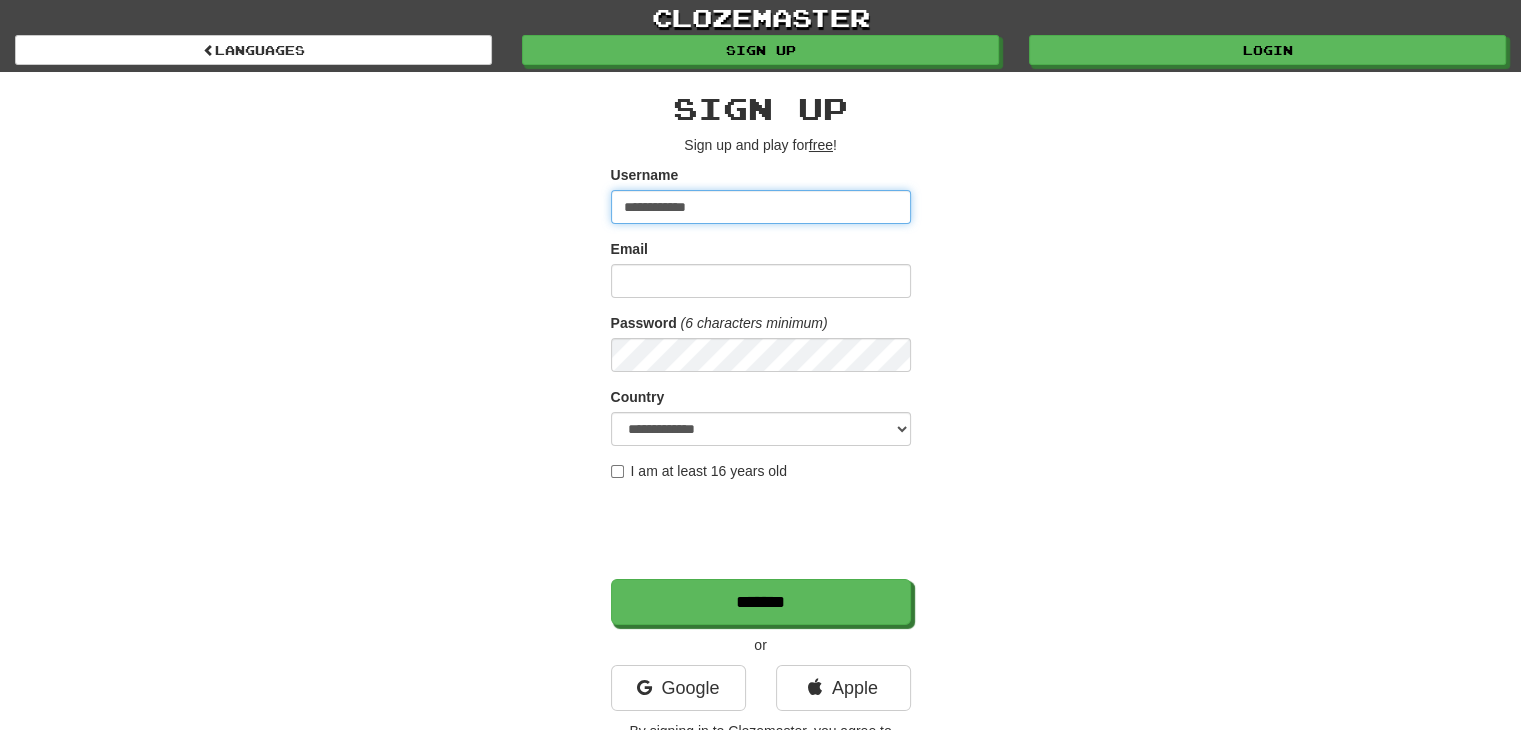 type on "**********" 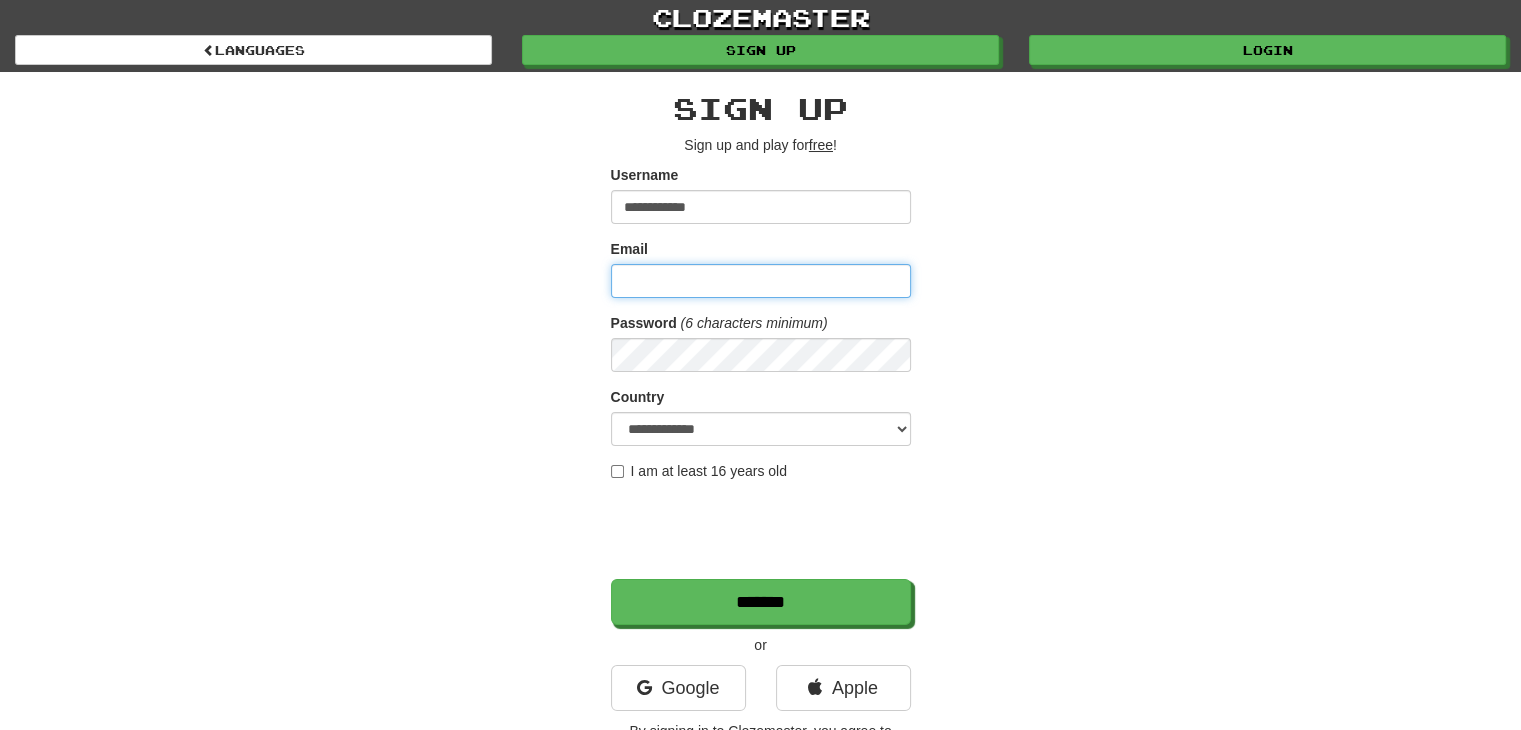 click on "Email" at bounding box center [761, 281] 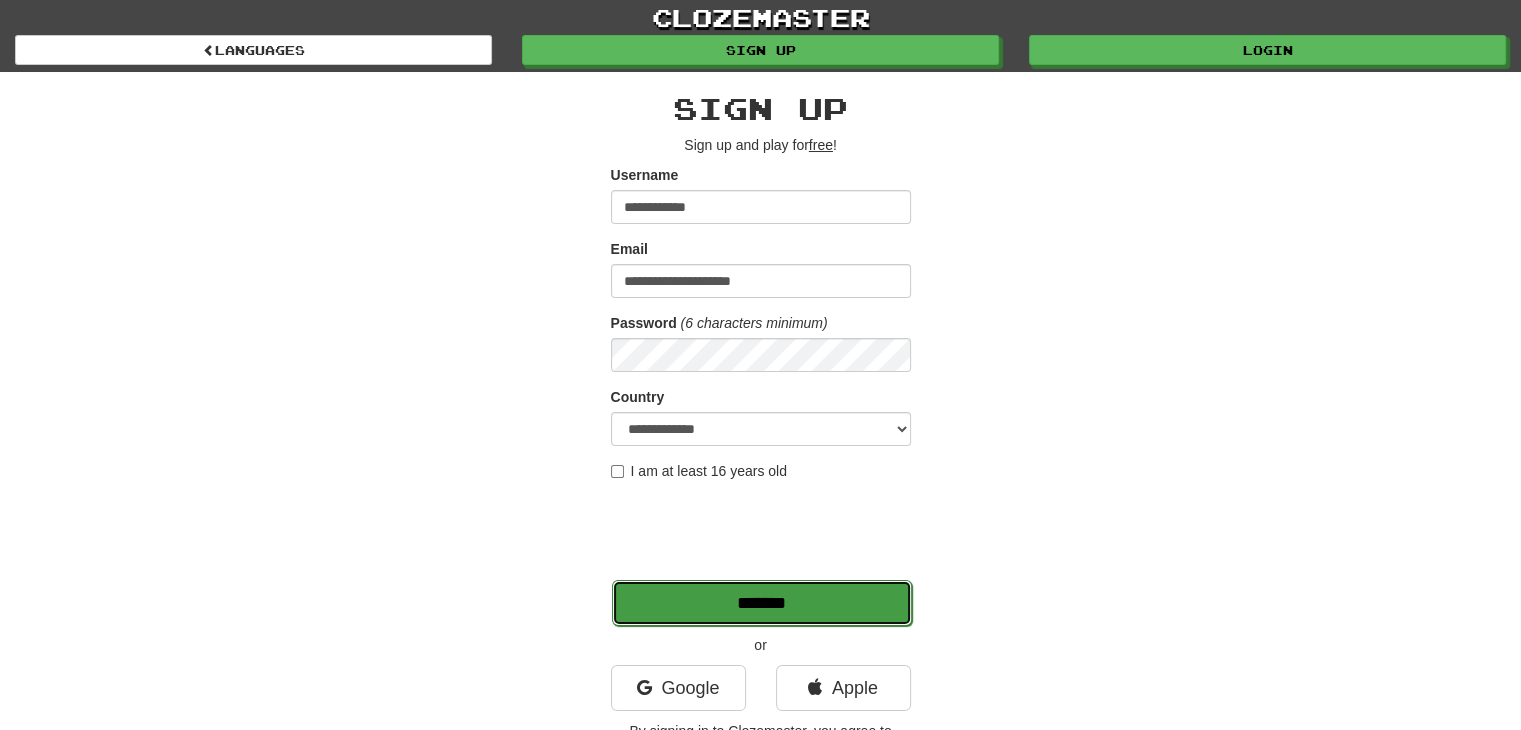 click on "*******" at bounding box center (762, 603) 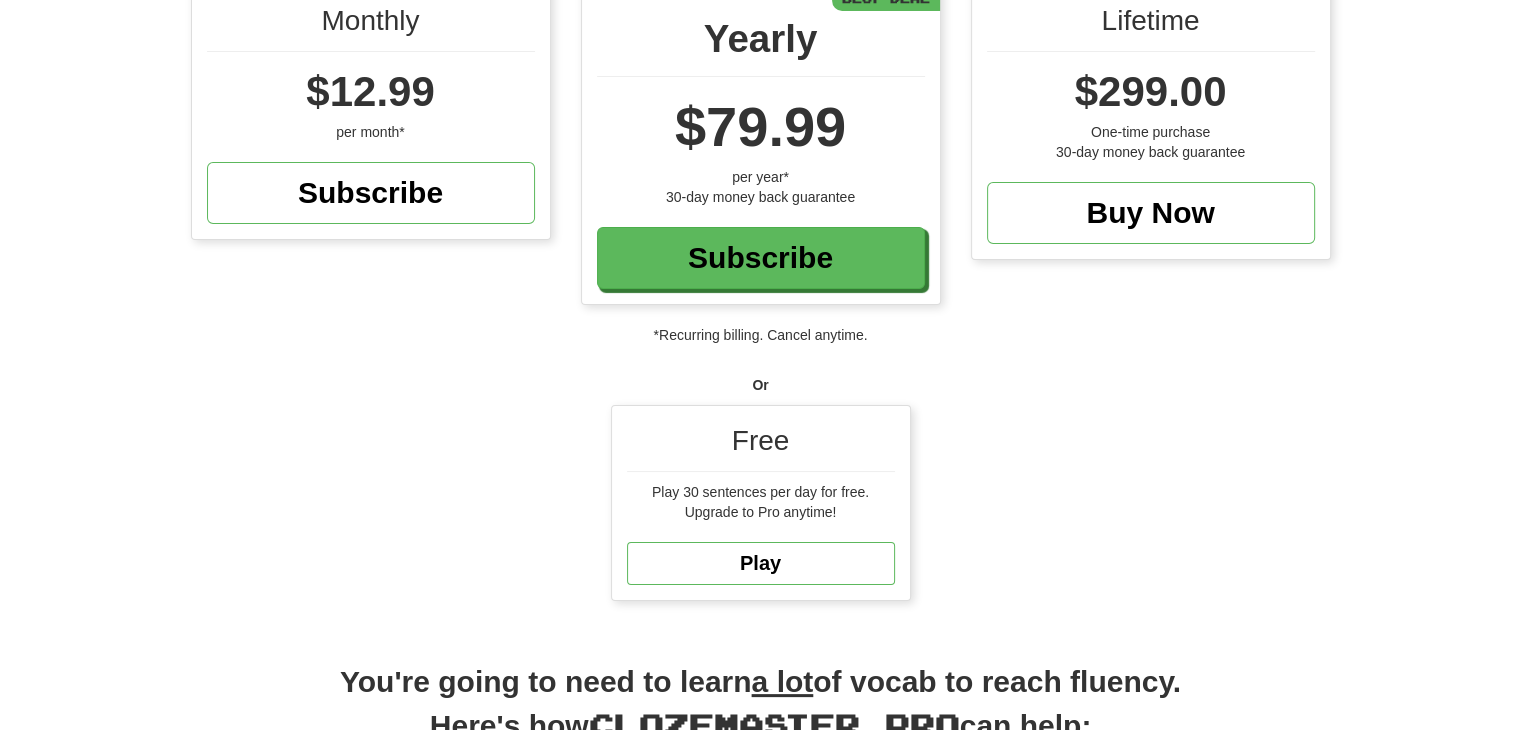 scroll, scrollTop: 400, scrollLeft: 0, axis: vertical 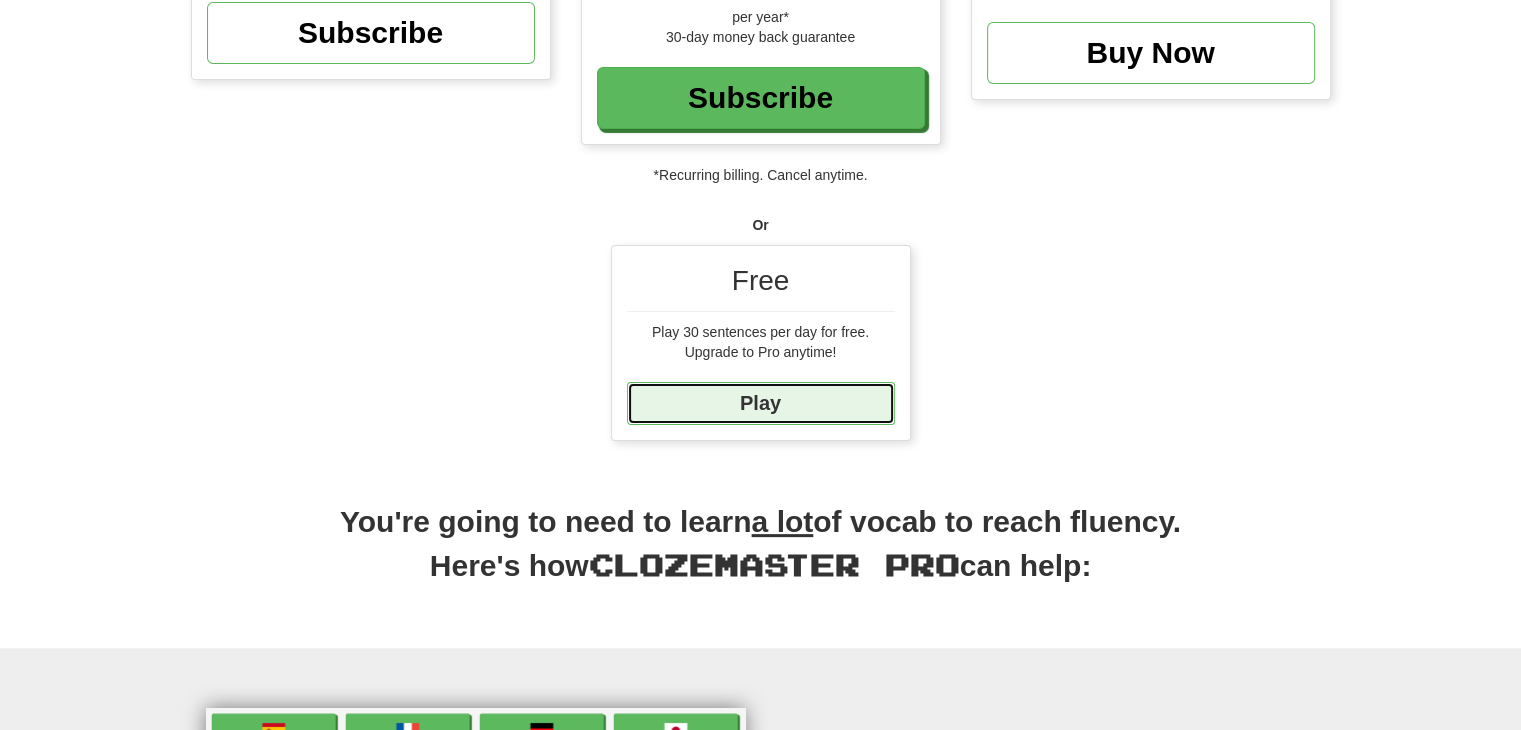 click on "Play" at bounding box center (761, 403) 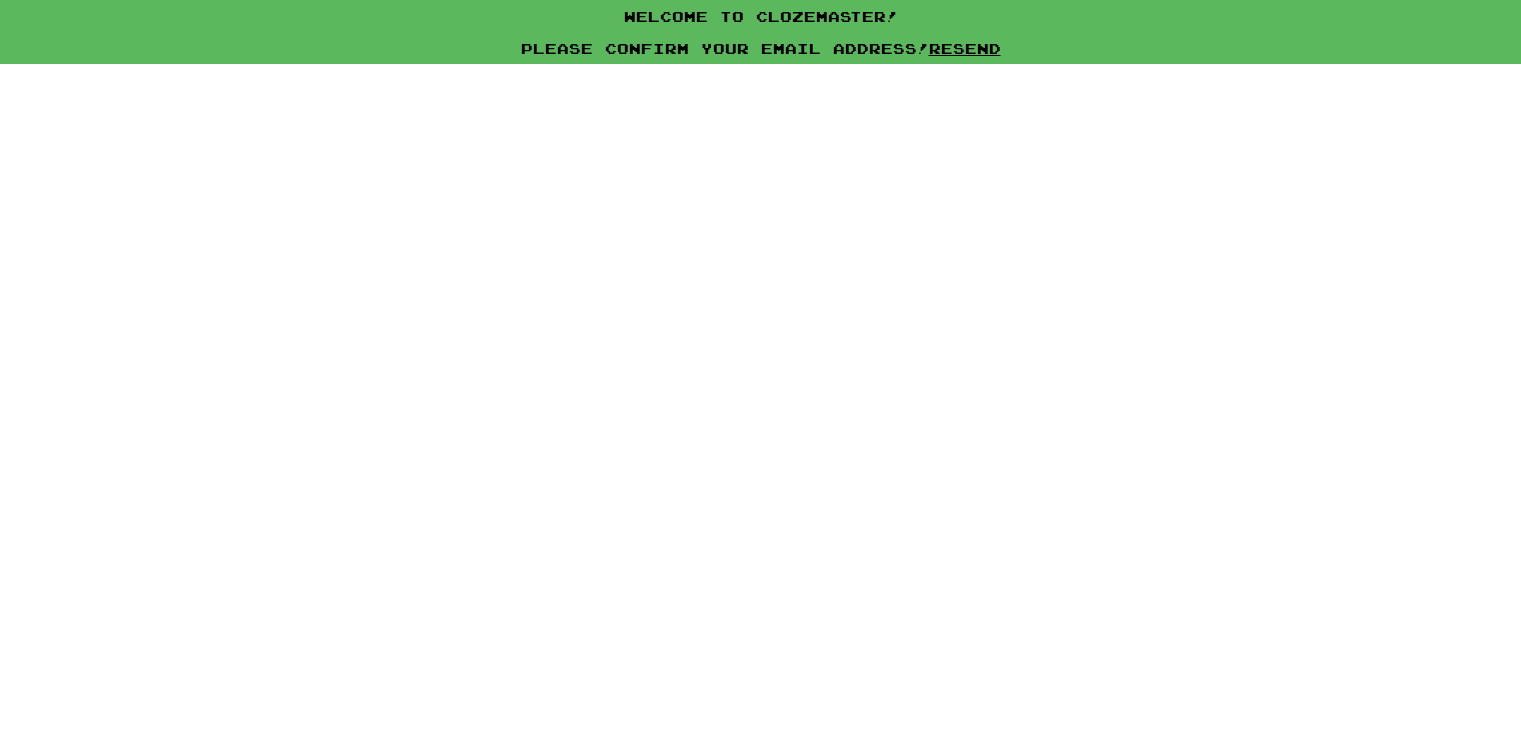 scroll, scrollTop: 0, scrollLeft: 0, axis: both 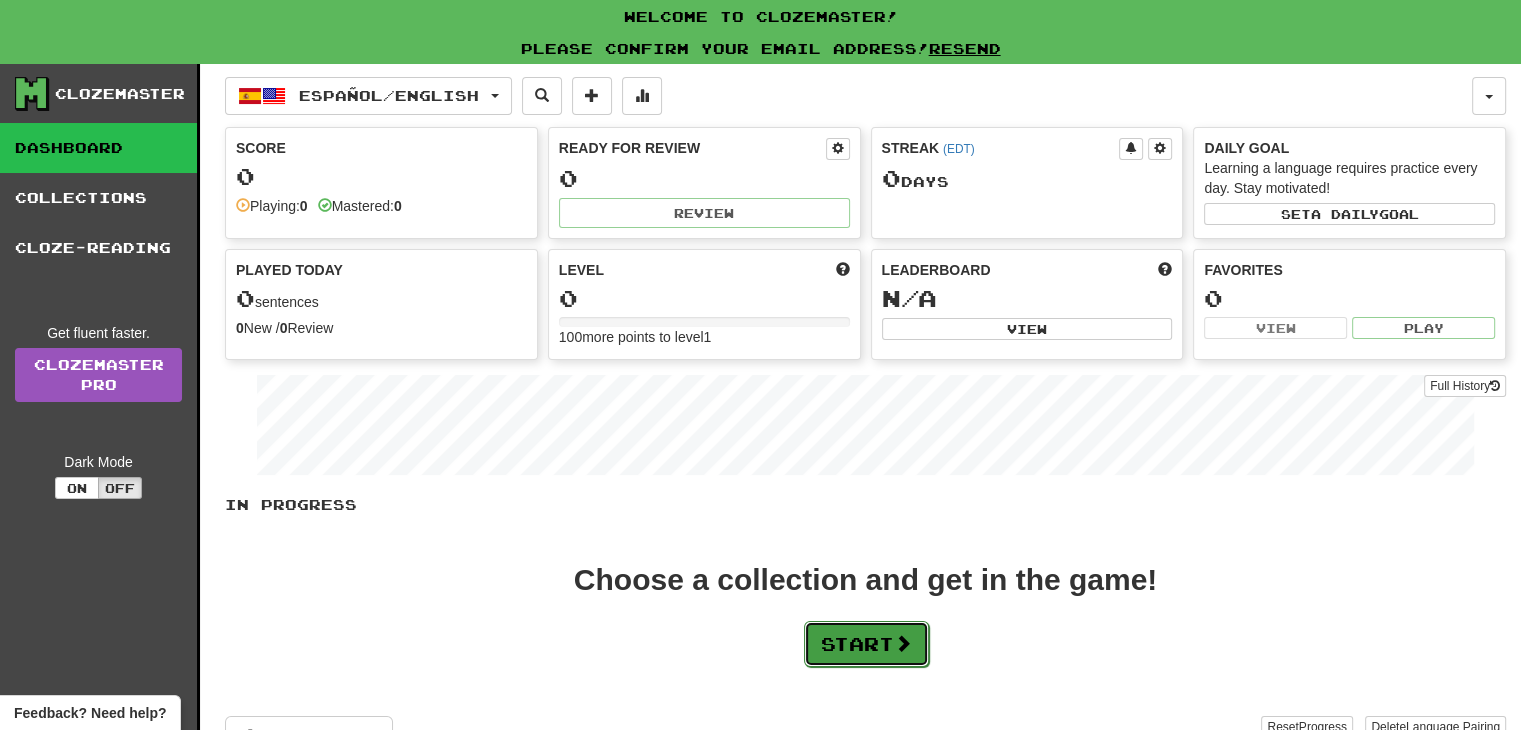 click on "Start" at bounding box center (866, 644) 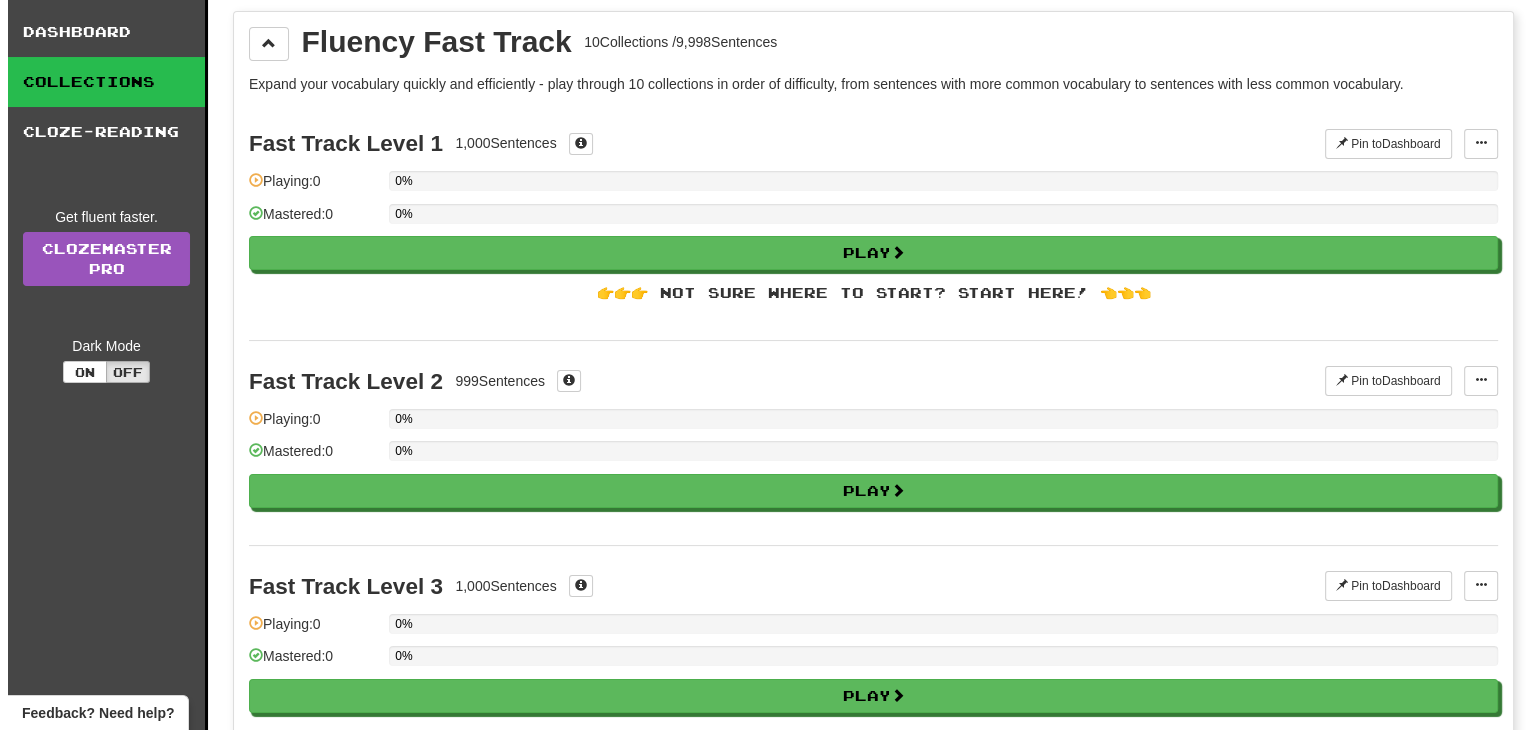 scroll, scrollTop: 0, scrollLeft: 0, axis: both 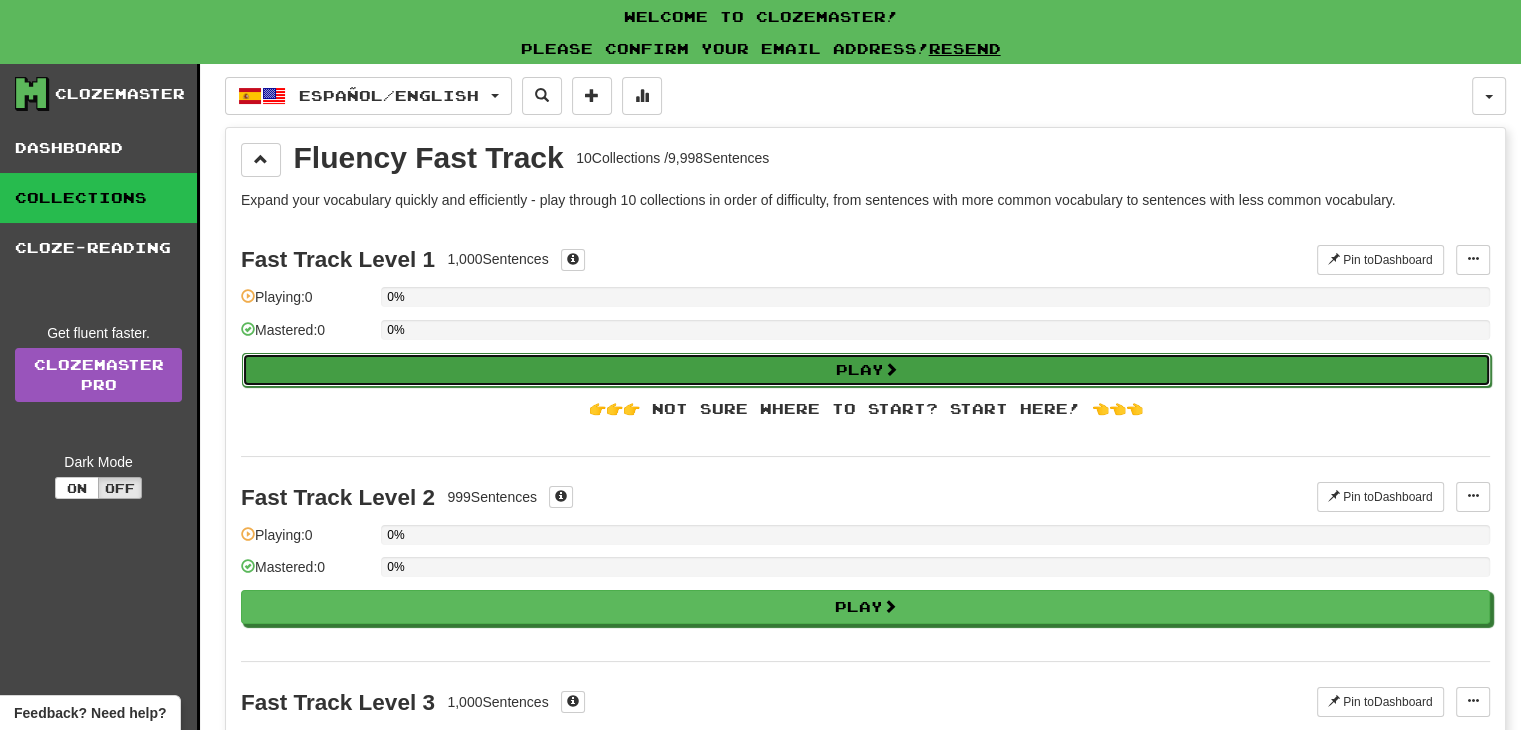 click on "Play" at bounding box center (866, 370) 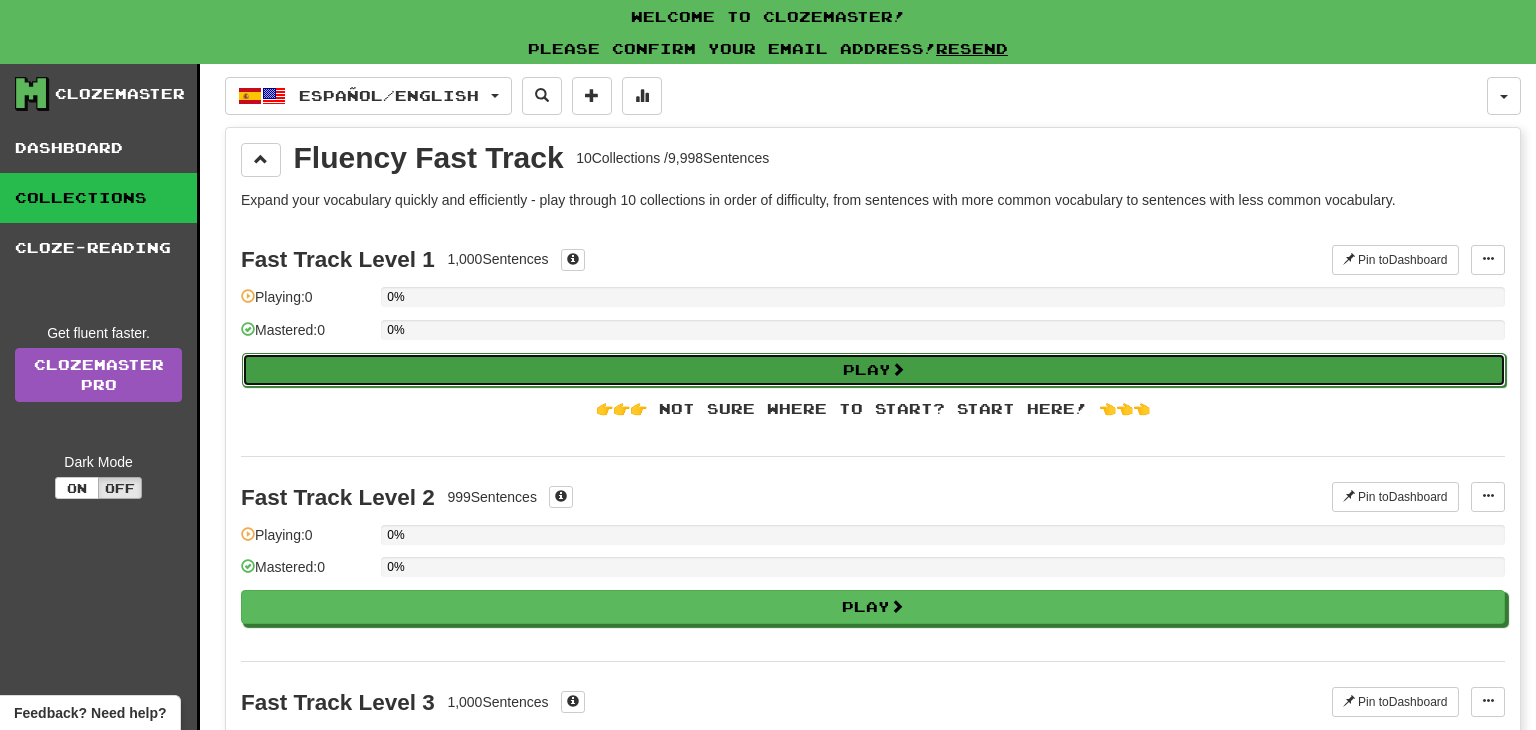 select on "**" 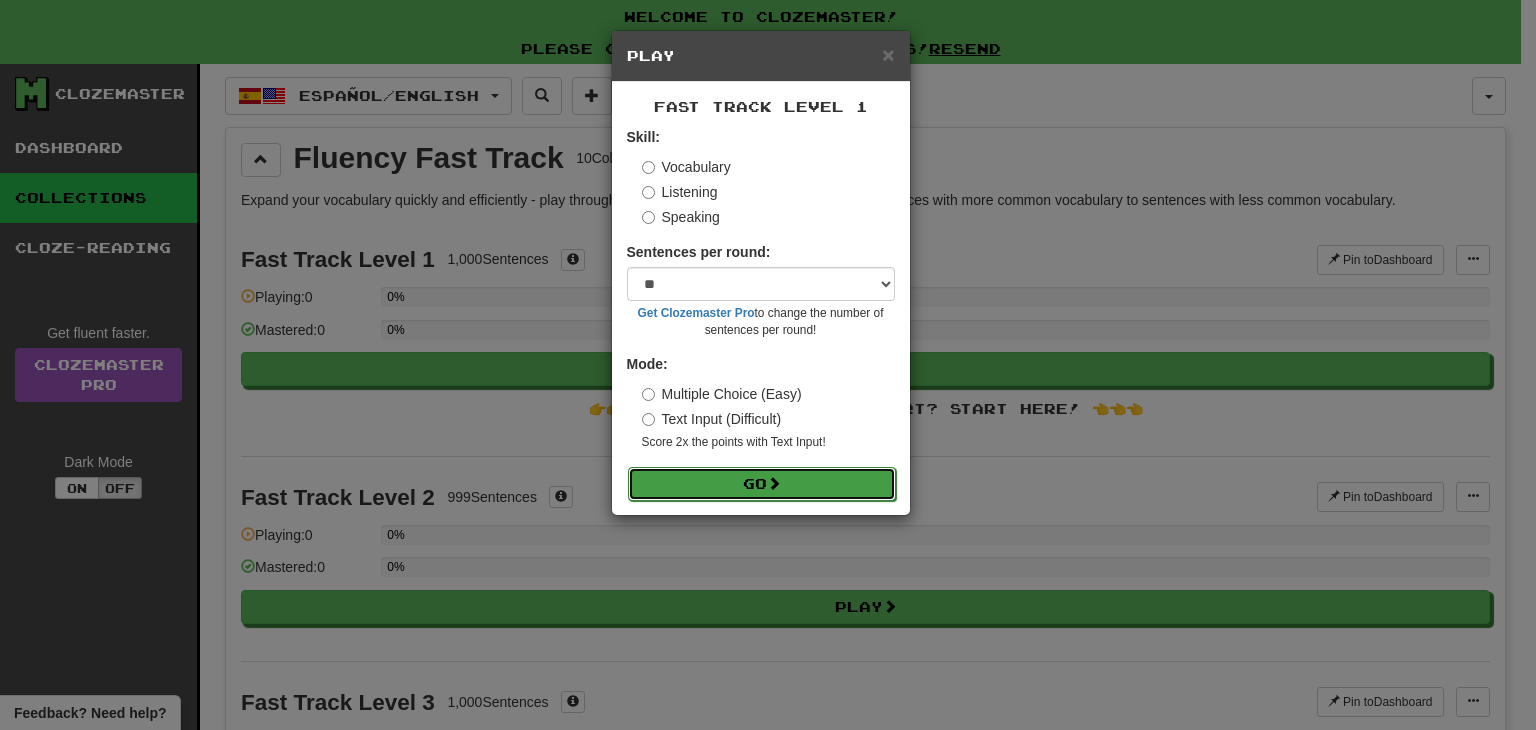 click on "Go" at bounding box center (762, 484) 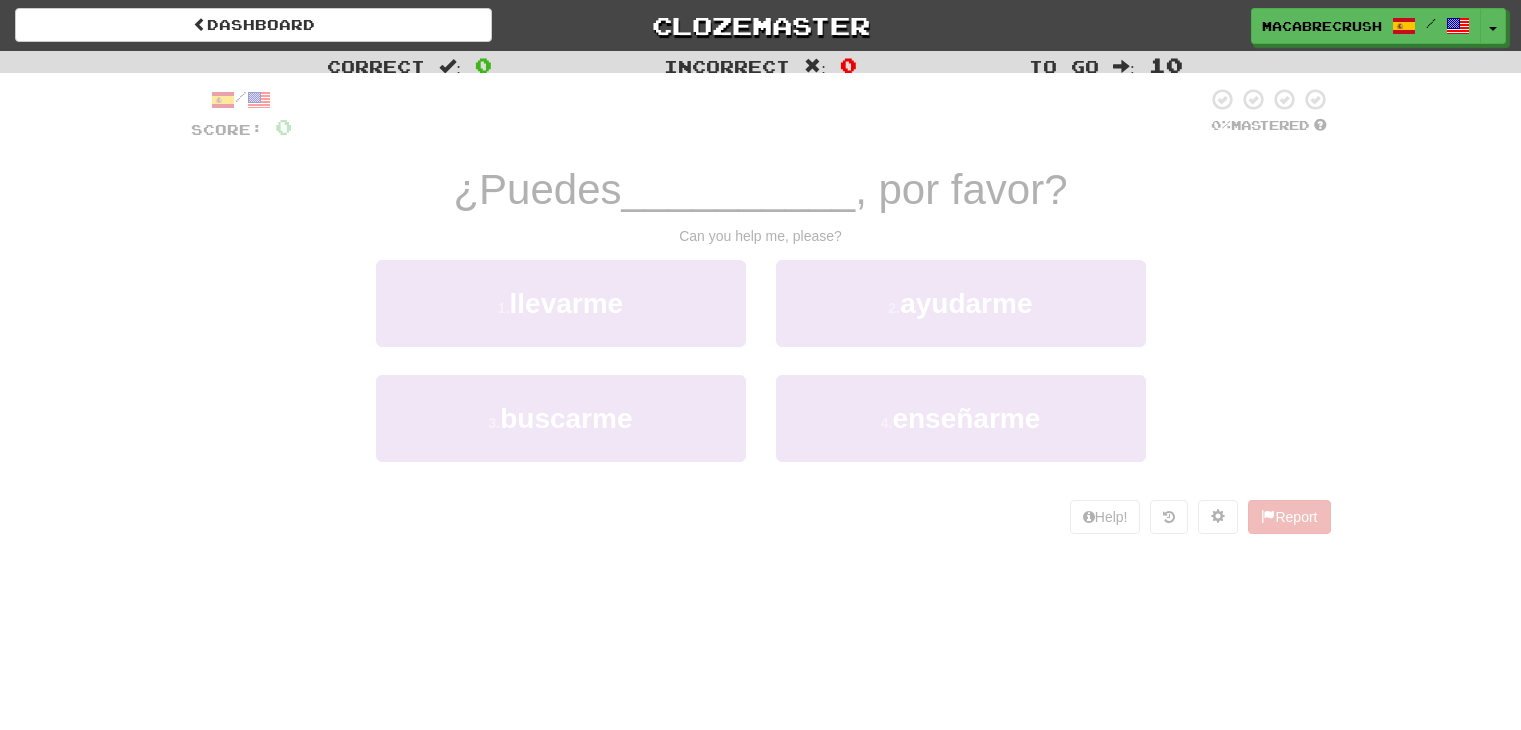 scroll, scrollTop: 0, scrollLeft: 0, axis: both 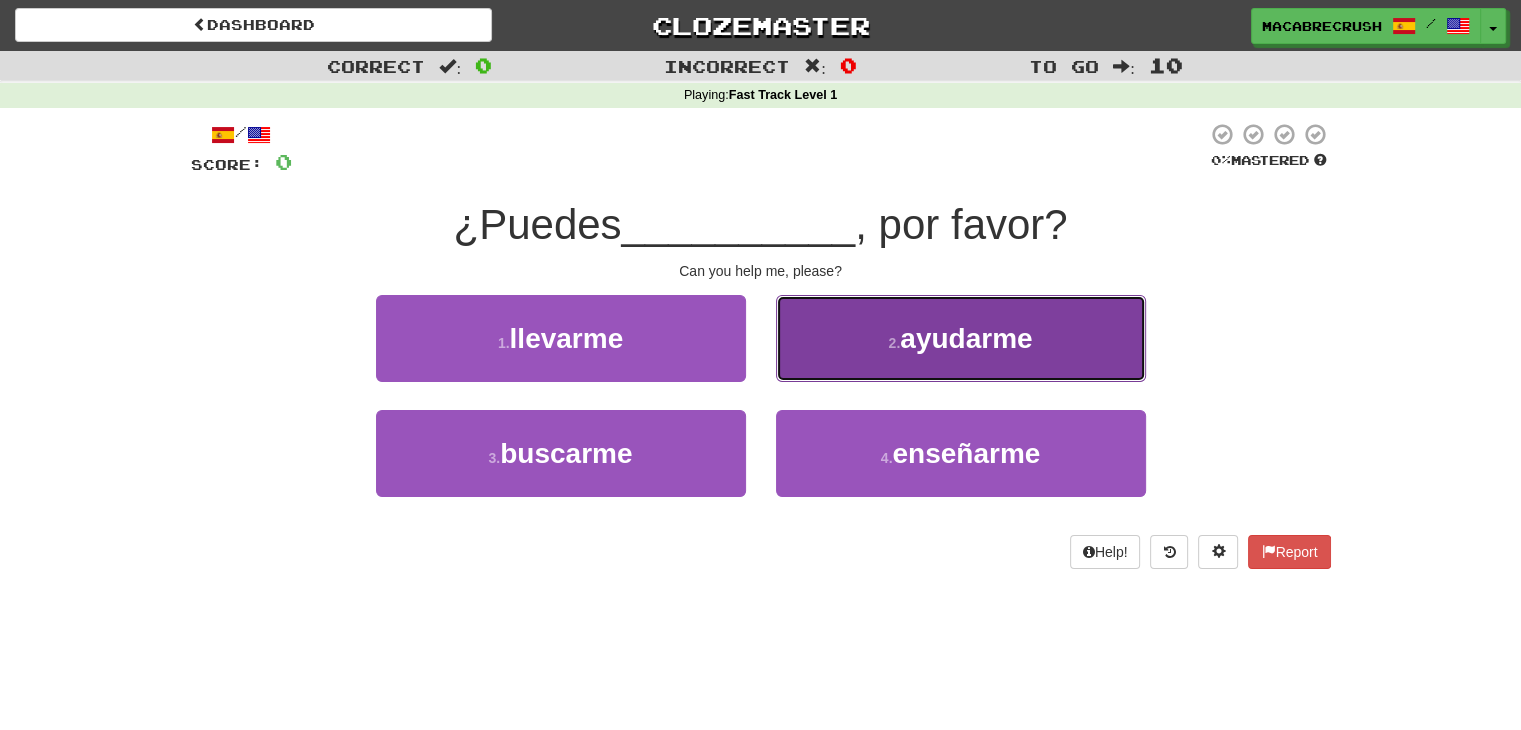 click on "ayudarme" at bounding box center (966, 338) 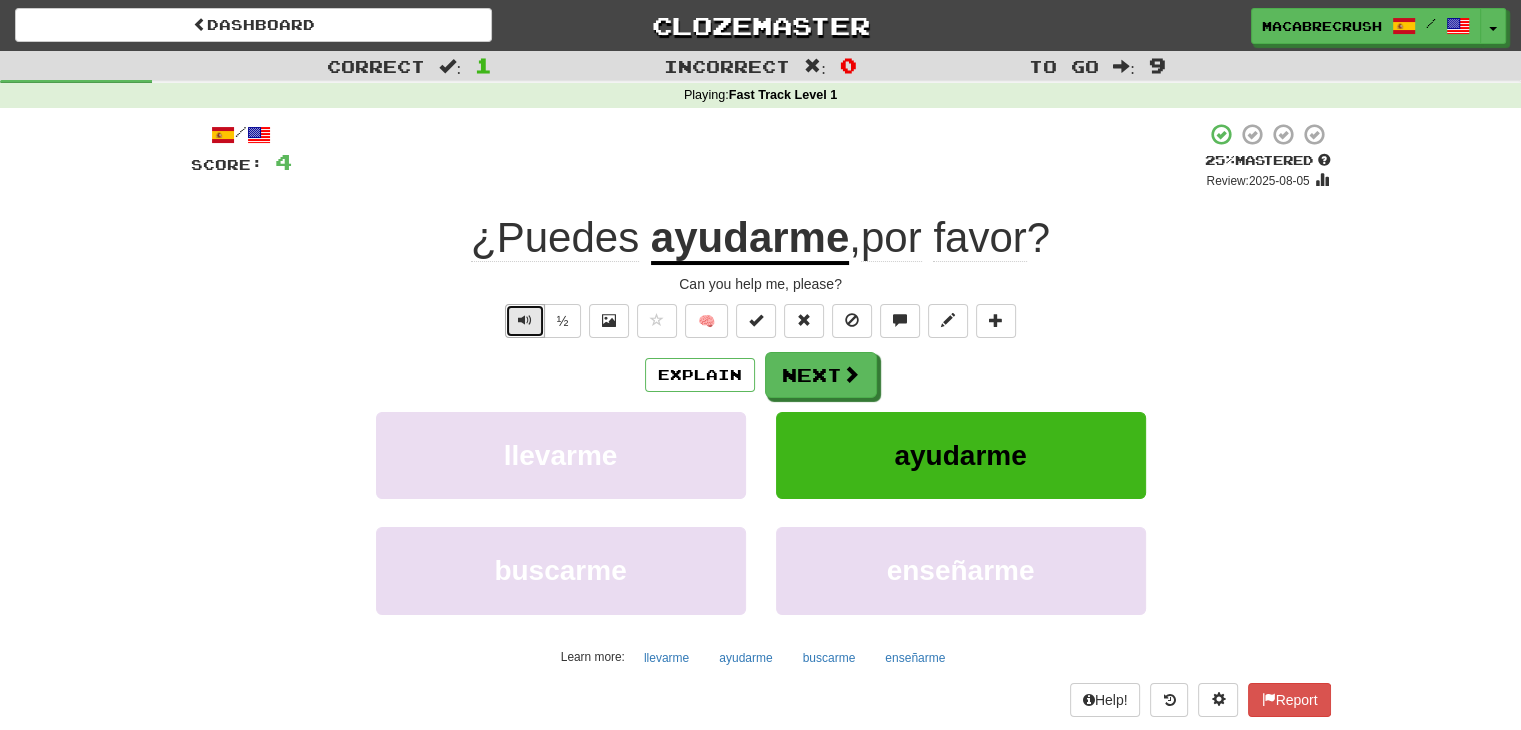 click at bounding box center (525, 320) 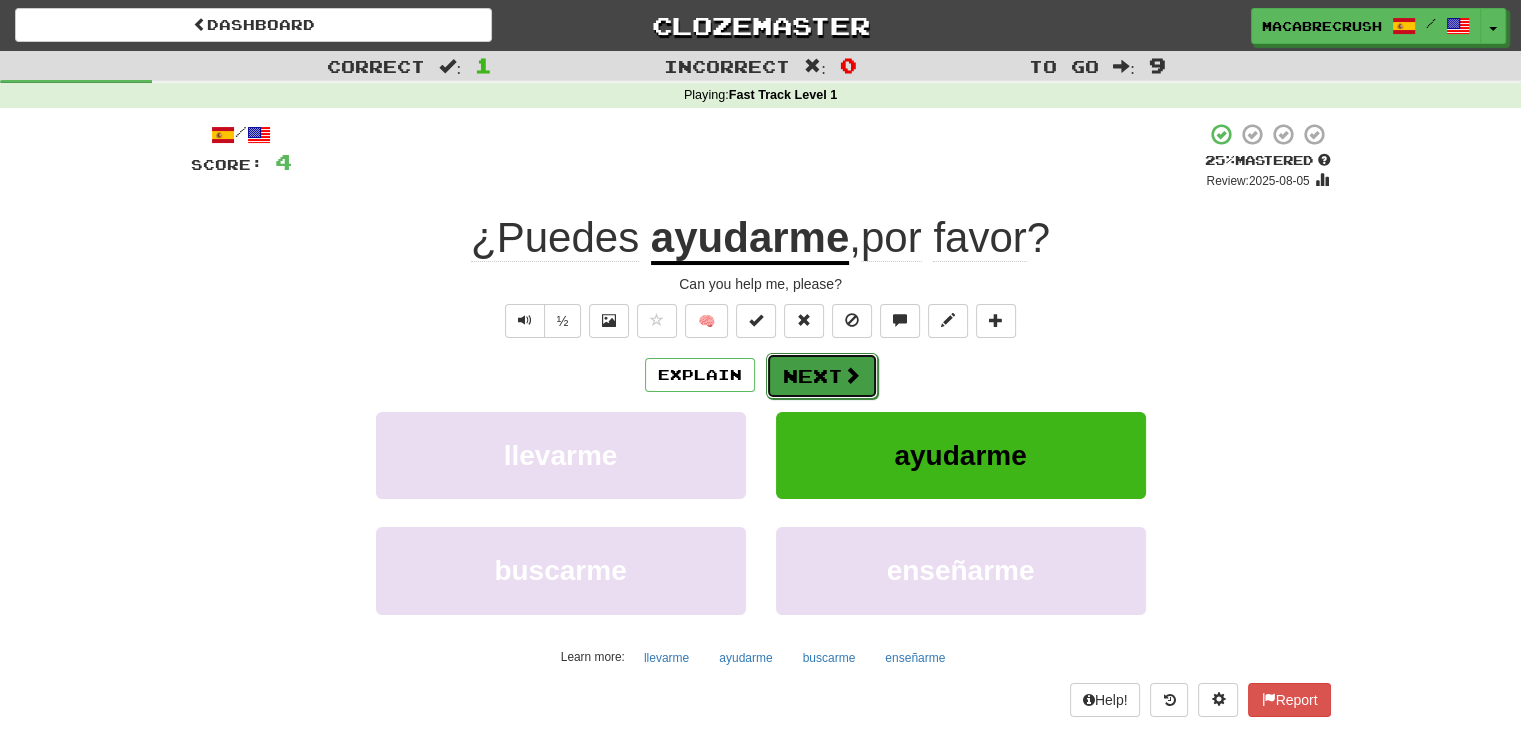 click on "Next" at bounding box center (822, 376) 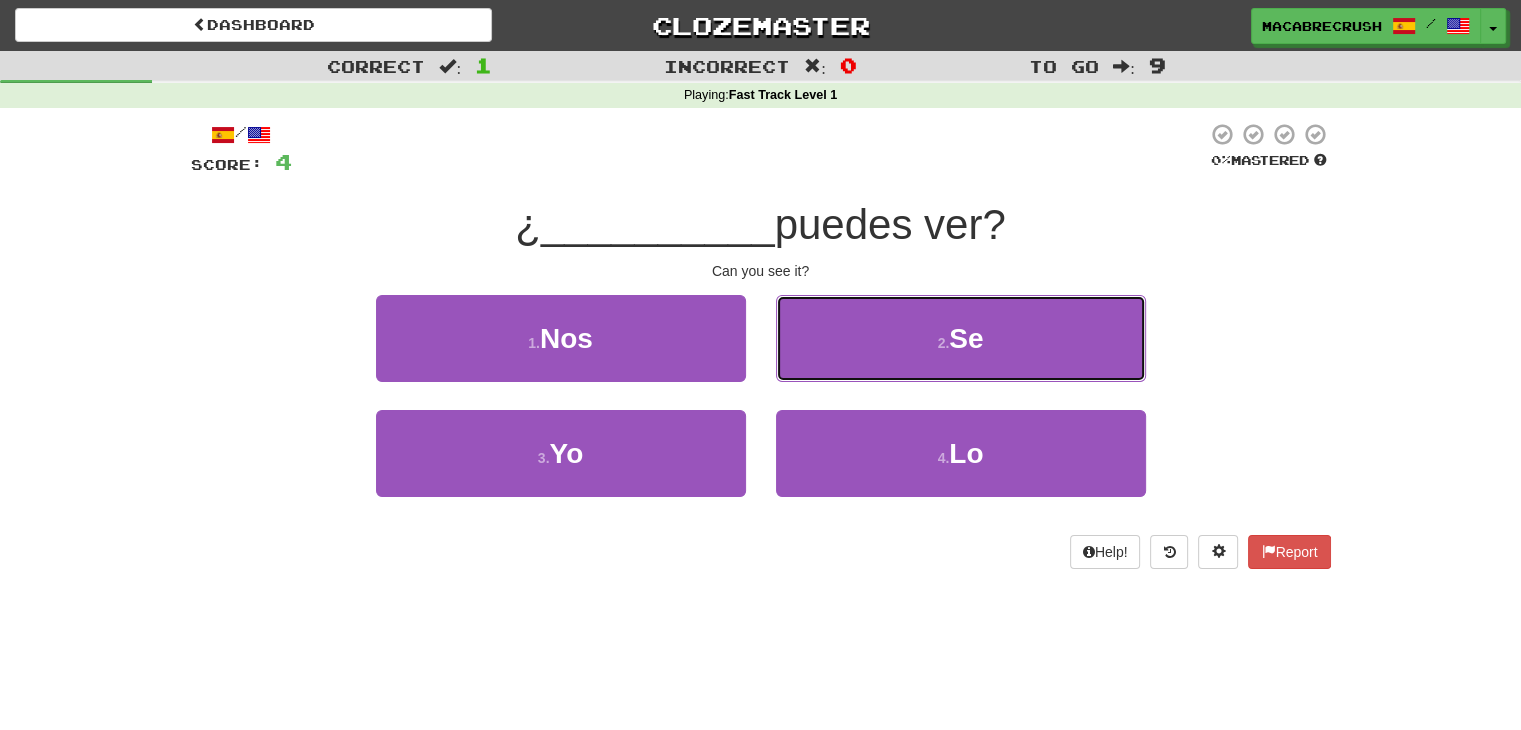 drag, startPoint x: 1067, startPoint y: 331, endPoint x: 1051, endPoint y: 337, distance: 17.088007 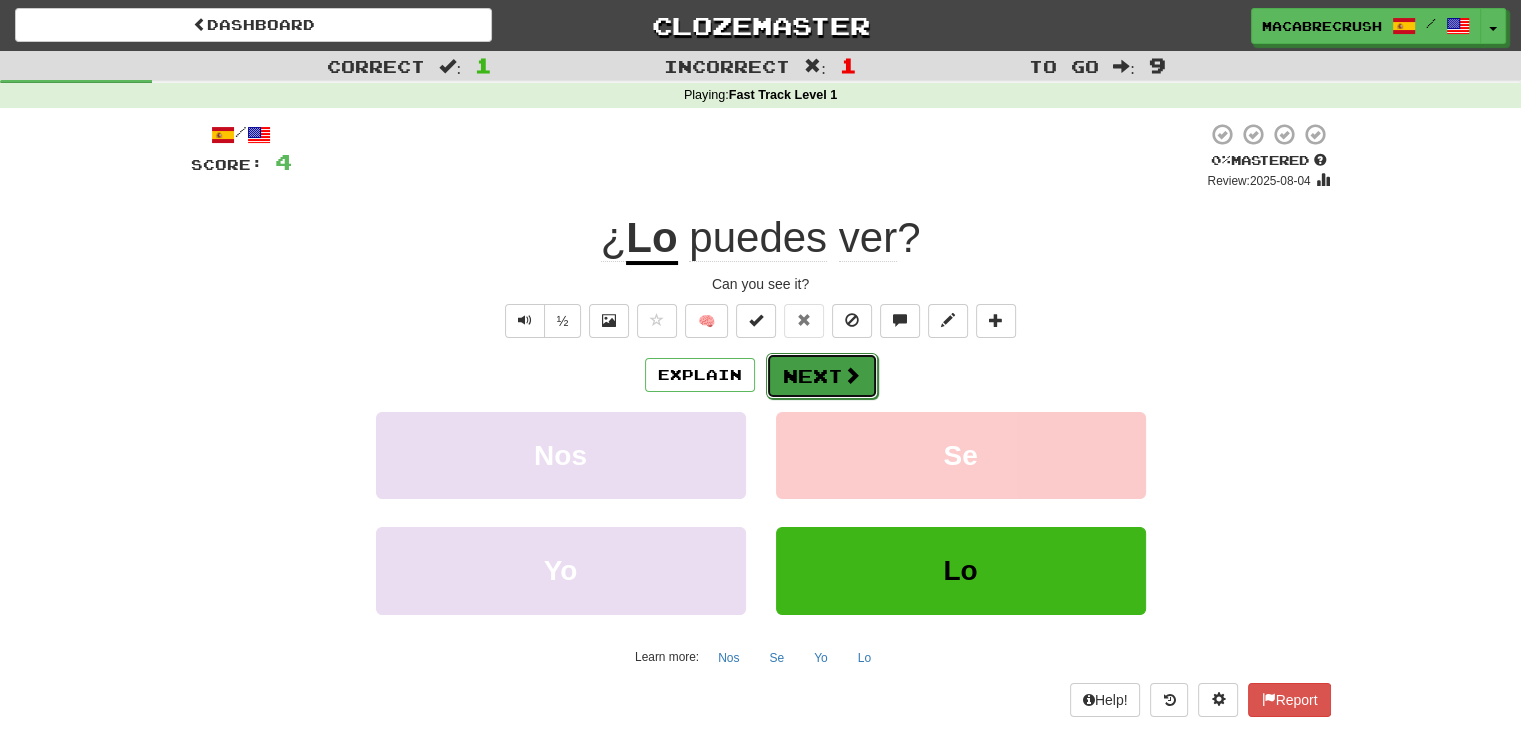click on "Next" at bounding box center (822, 376) 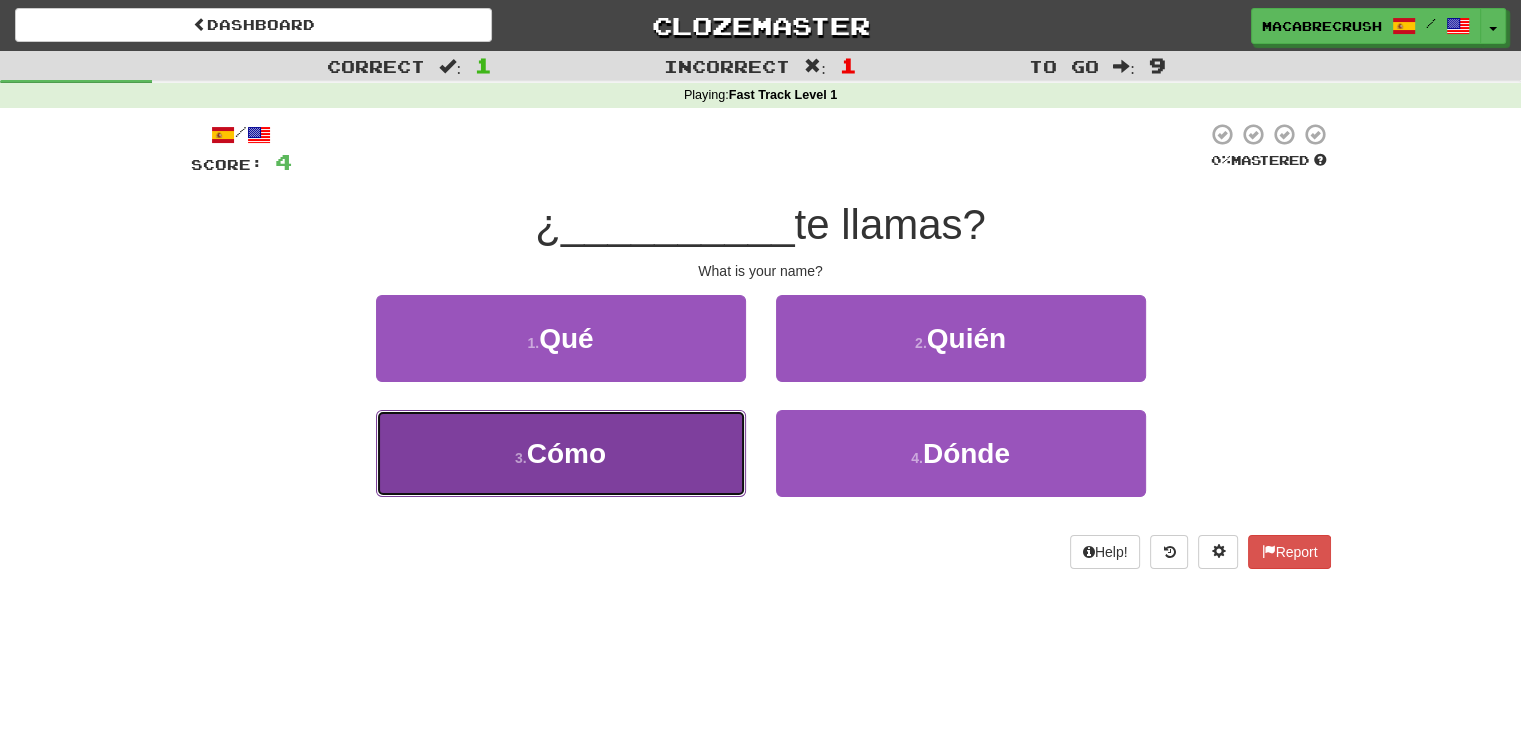 click on "3 .  Cómo" at bounding box center [561, 453] 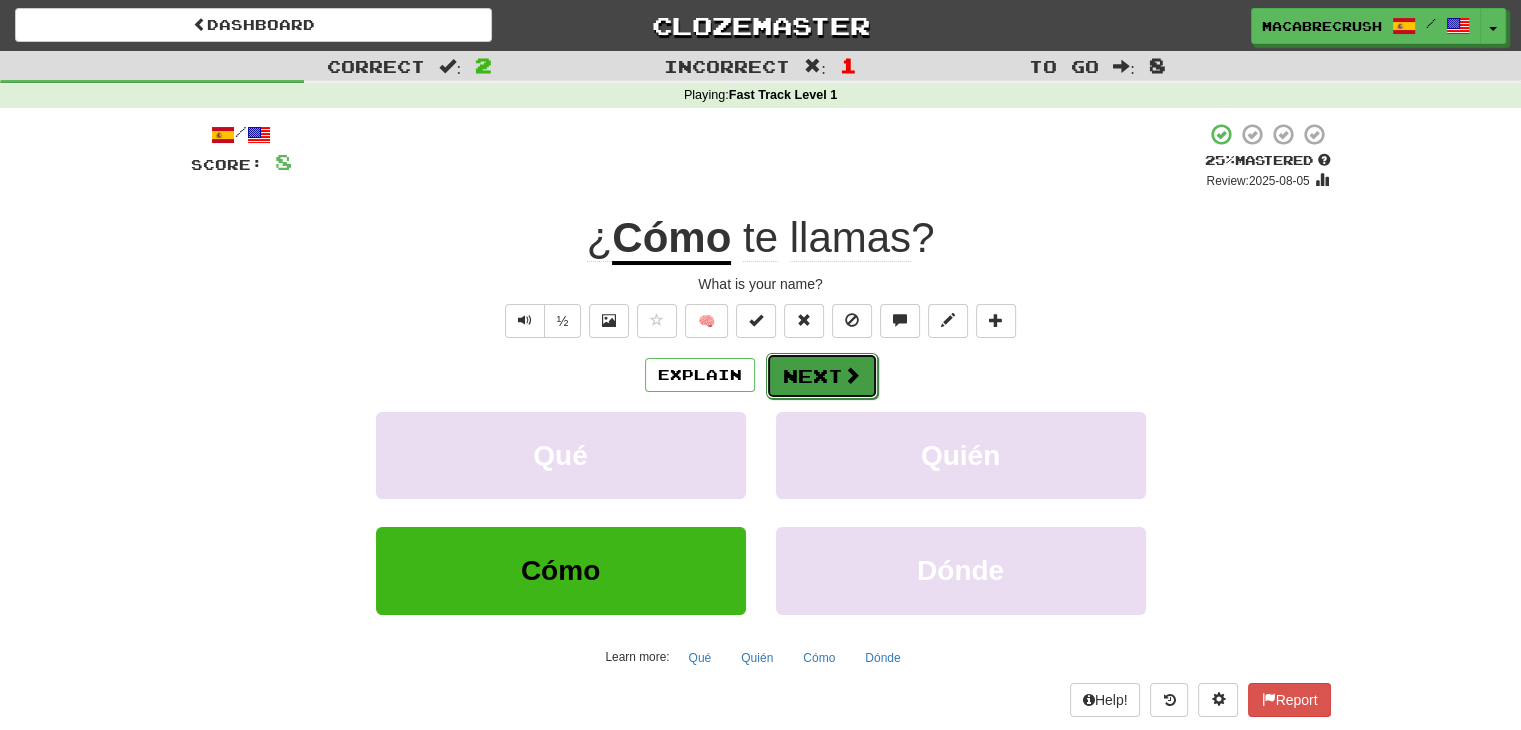 click on "Next" at bounding box center [822, 376] 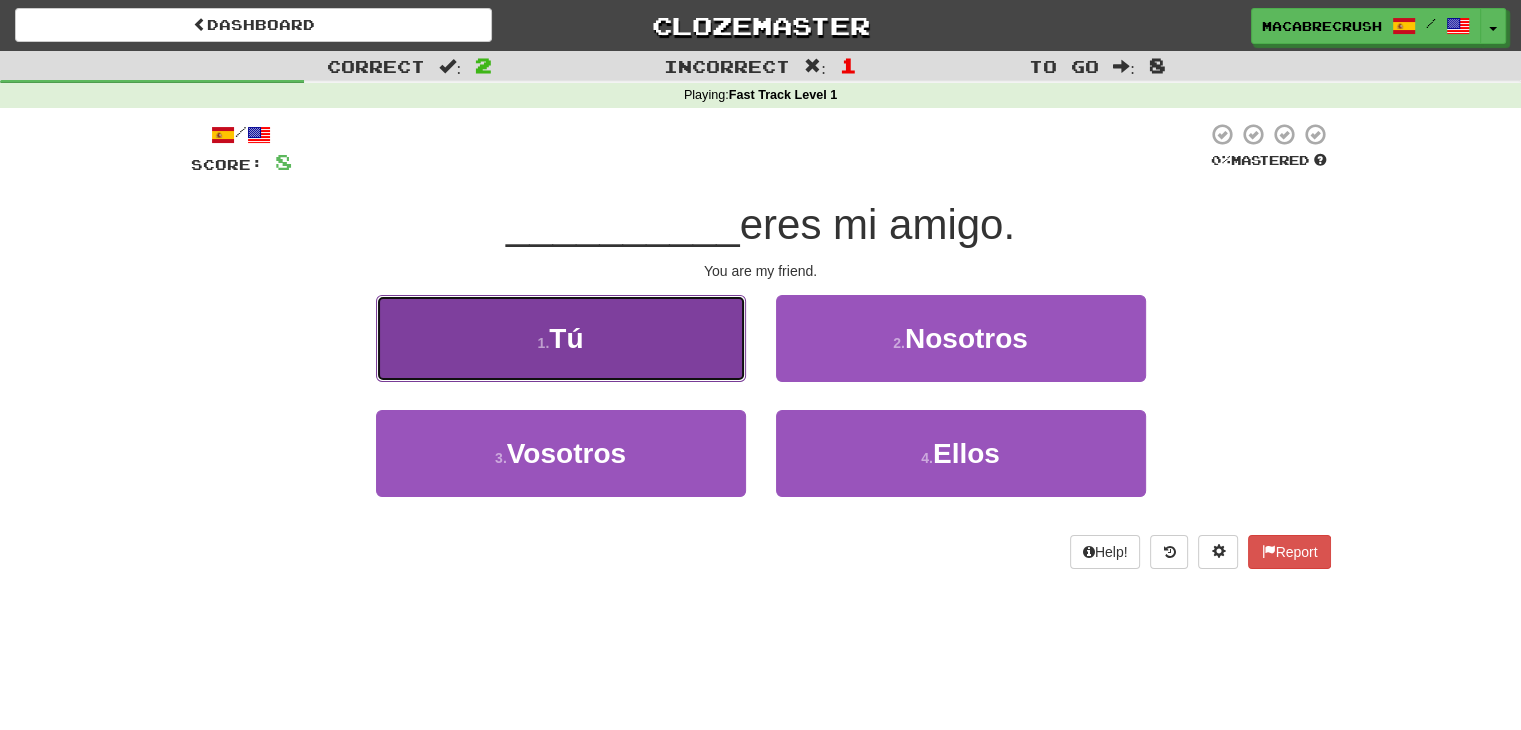 click on "1 .  Tú" at bounding box center (561, 338) 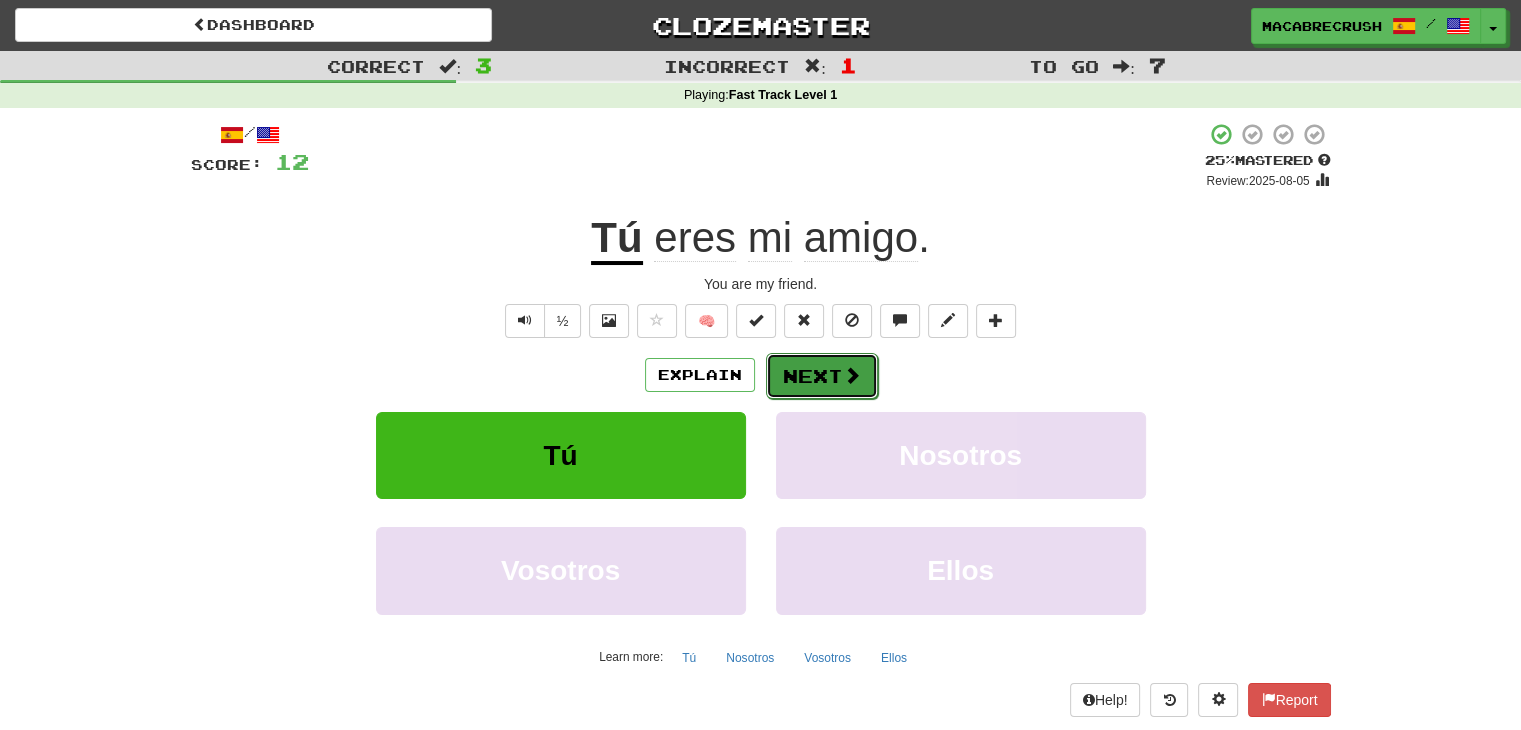 click on "Next" at bounding box center [822, 376] 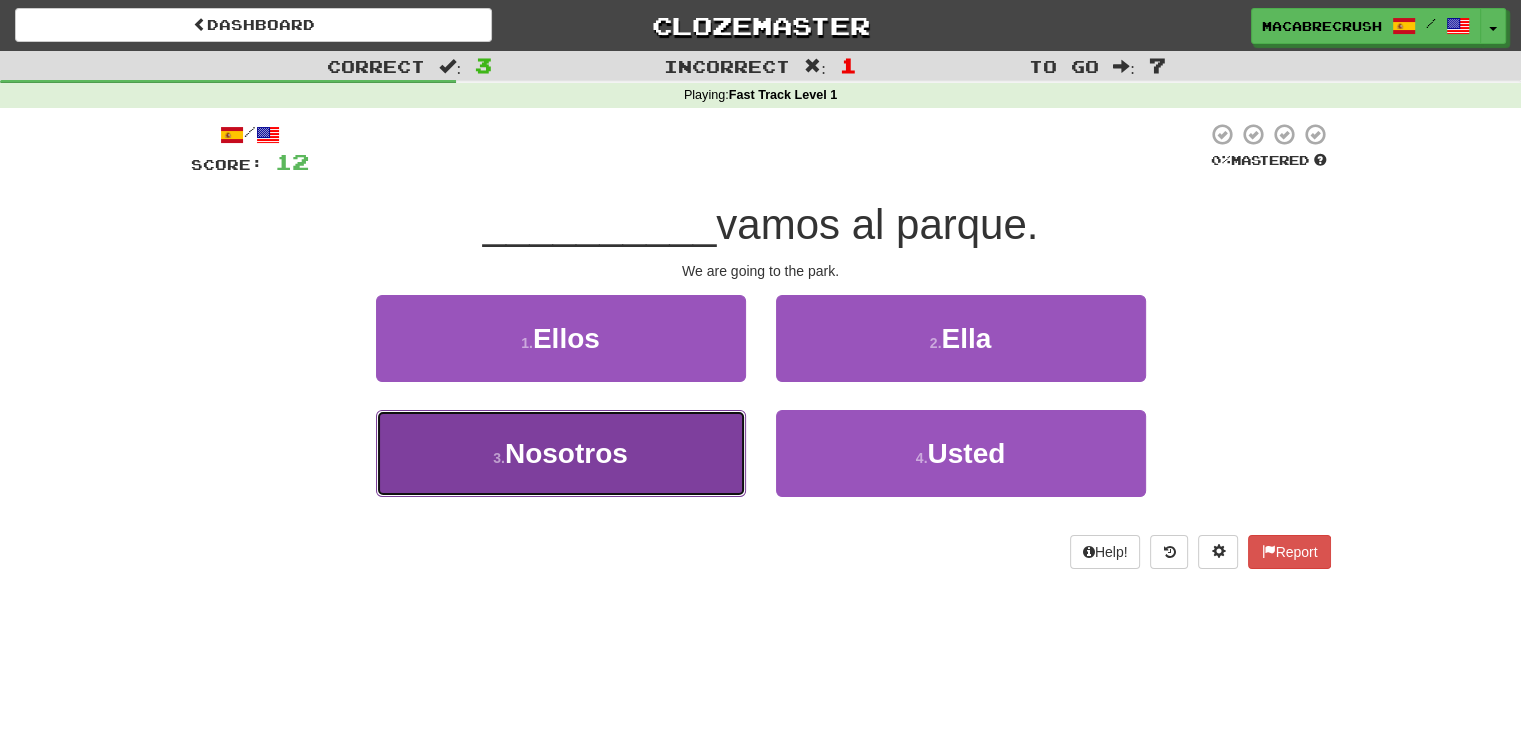 click on "3 .  Nosotros" at bounding box center [561, 453] 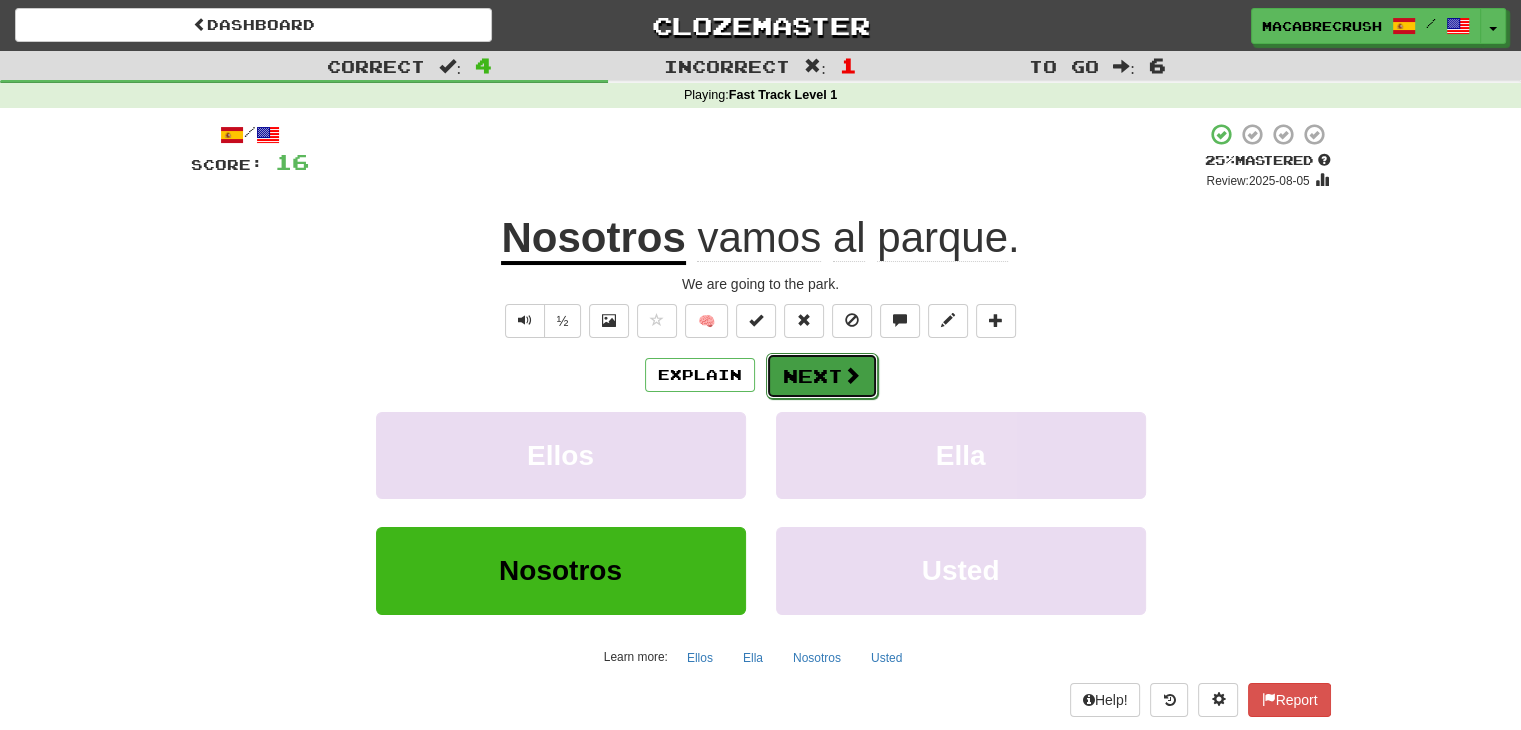 click at bounding box center [852, 375] 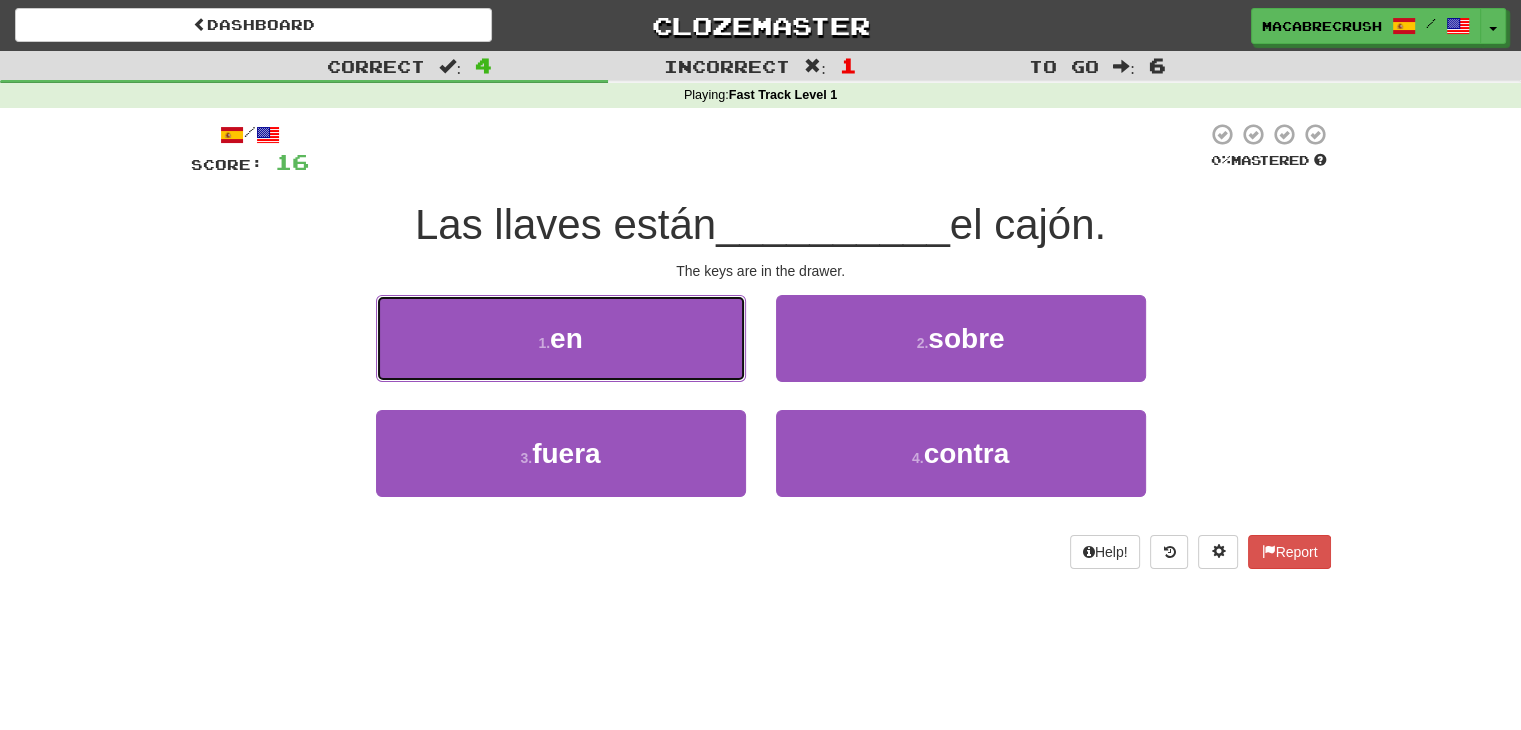 click on "1 .  en" at bounding box center [561, 338] 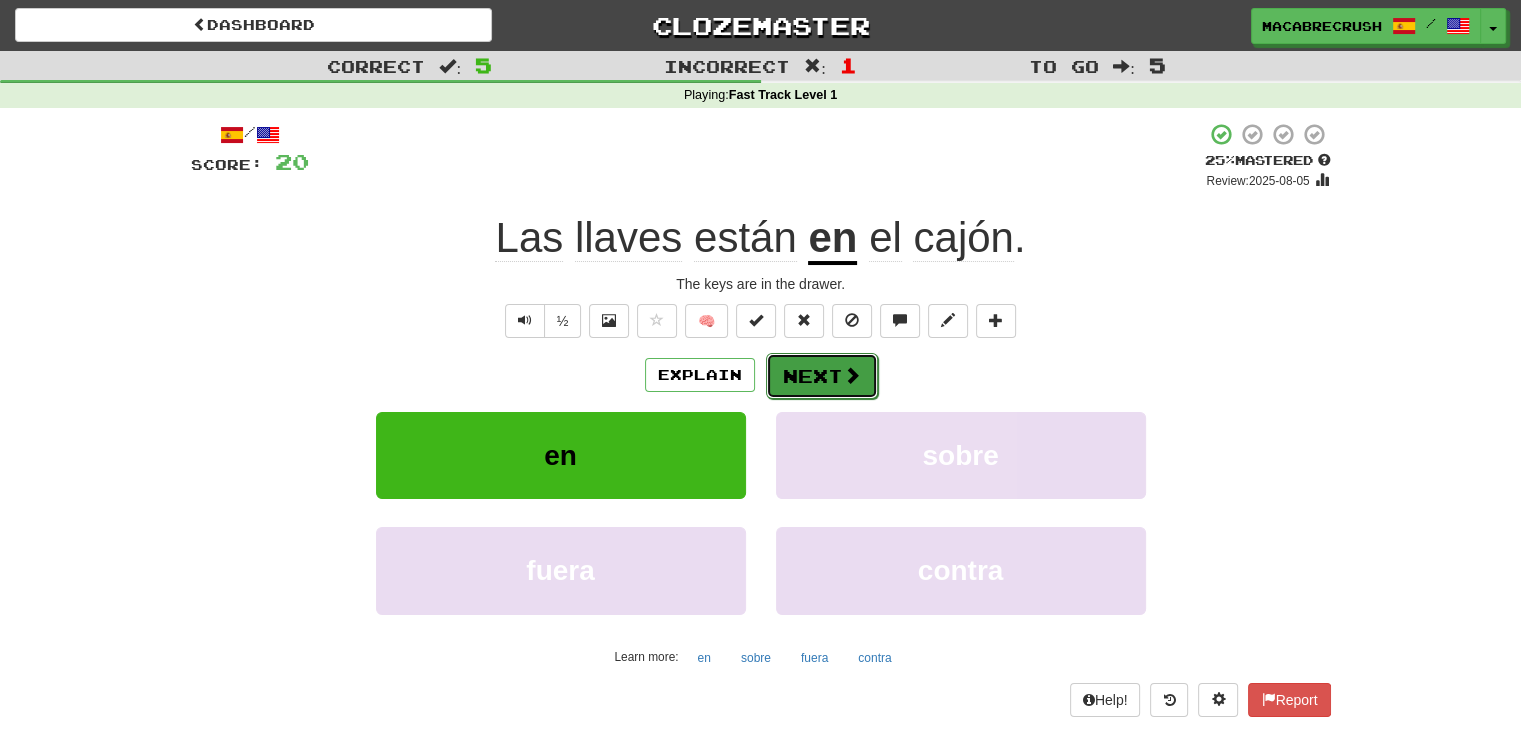 click on "Next" at bounding box center (822, 376) 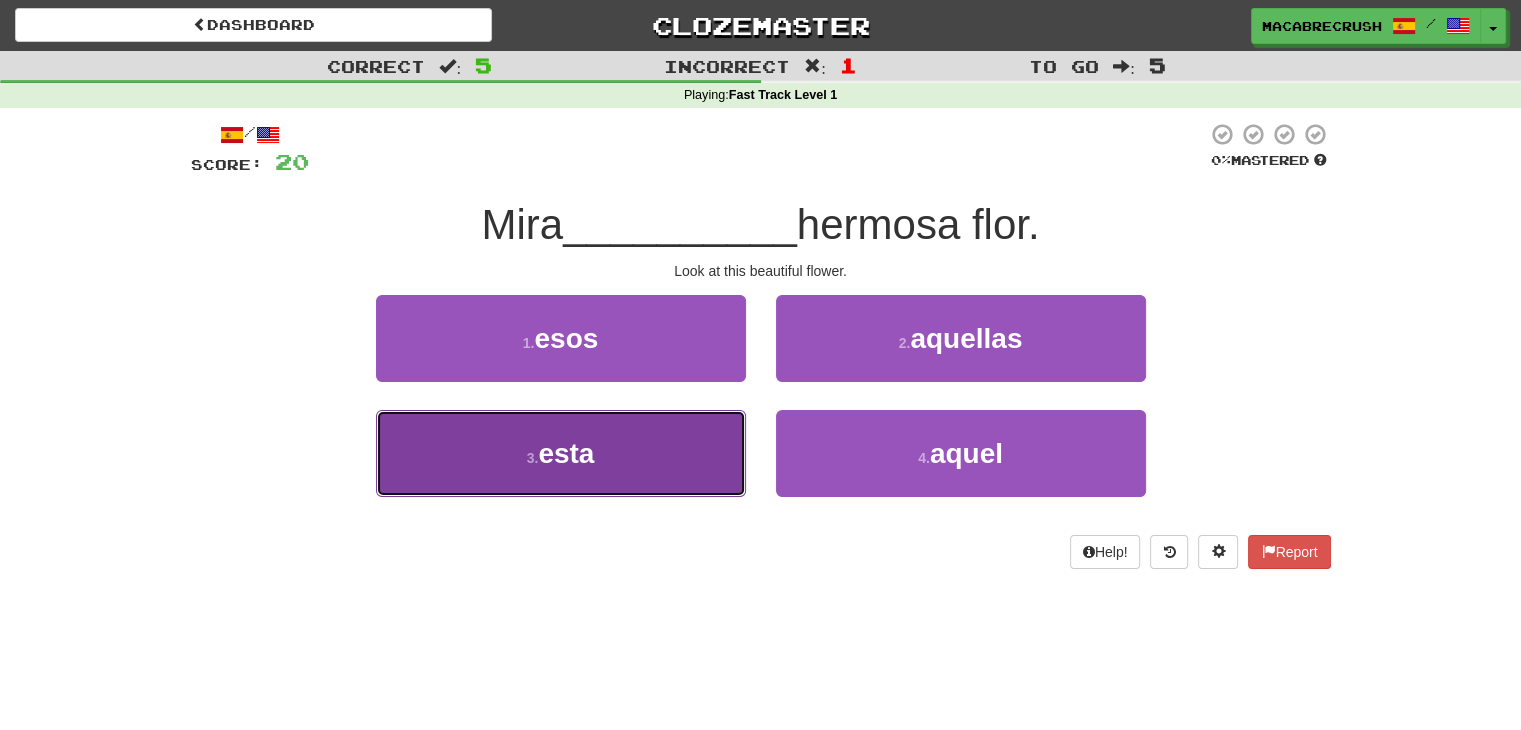 click on "3 .  esta" at bounding box center [561, 453] 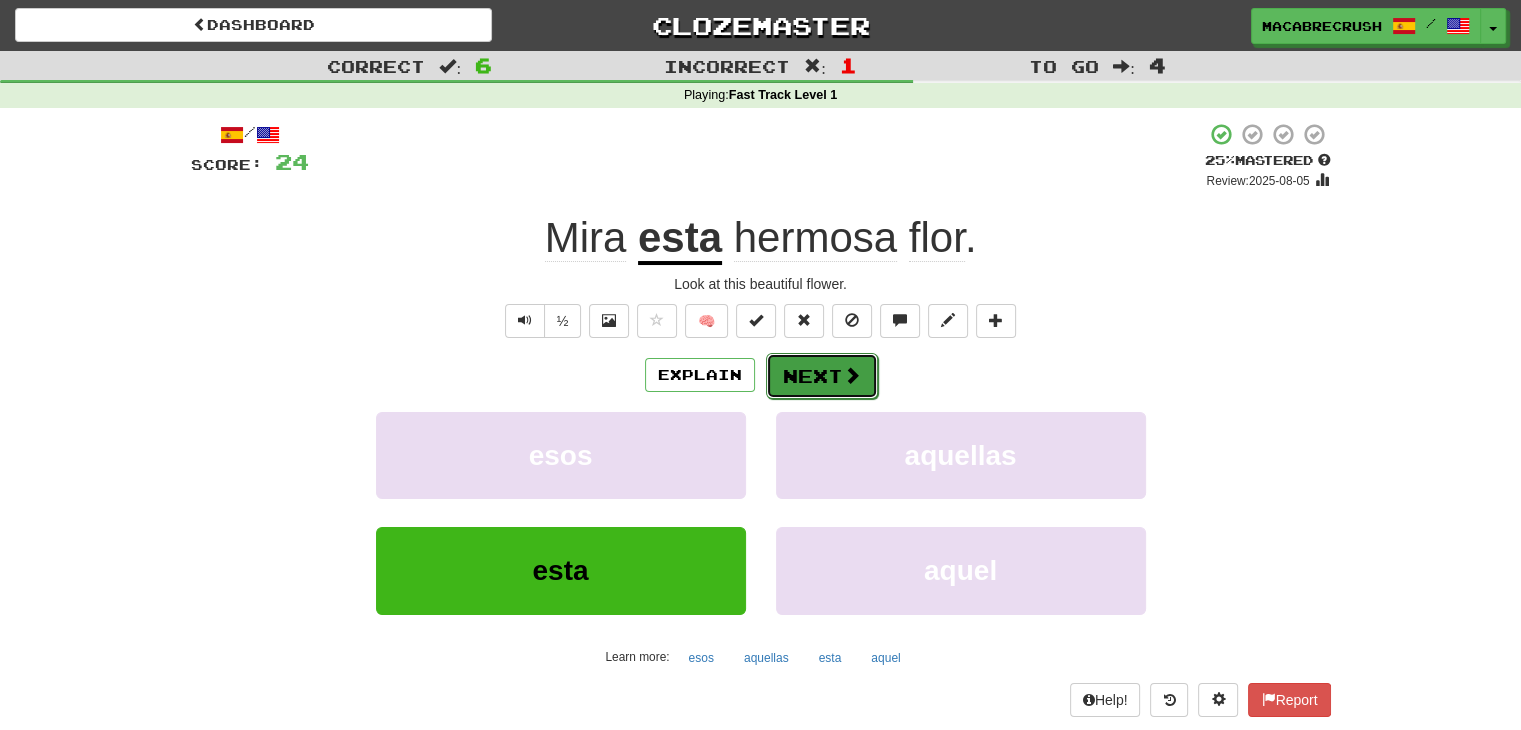 click on "Next" at bounding box center (822, 376) 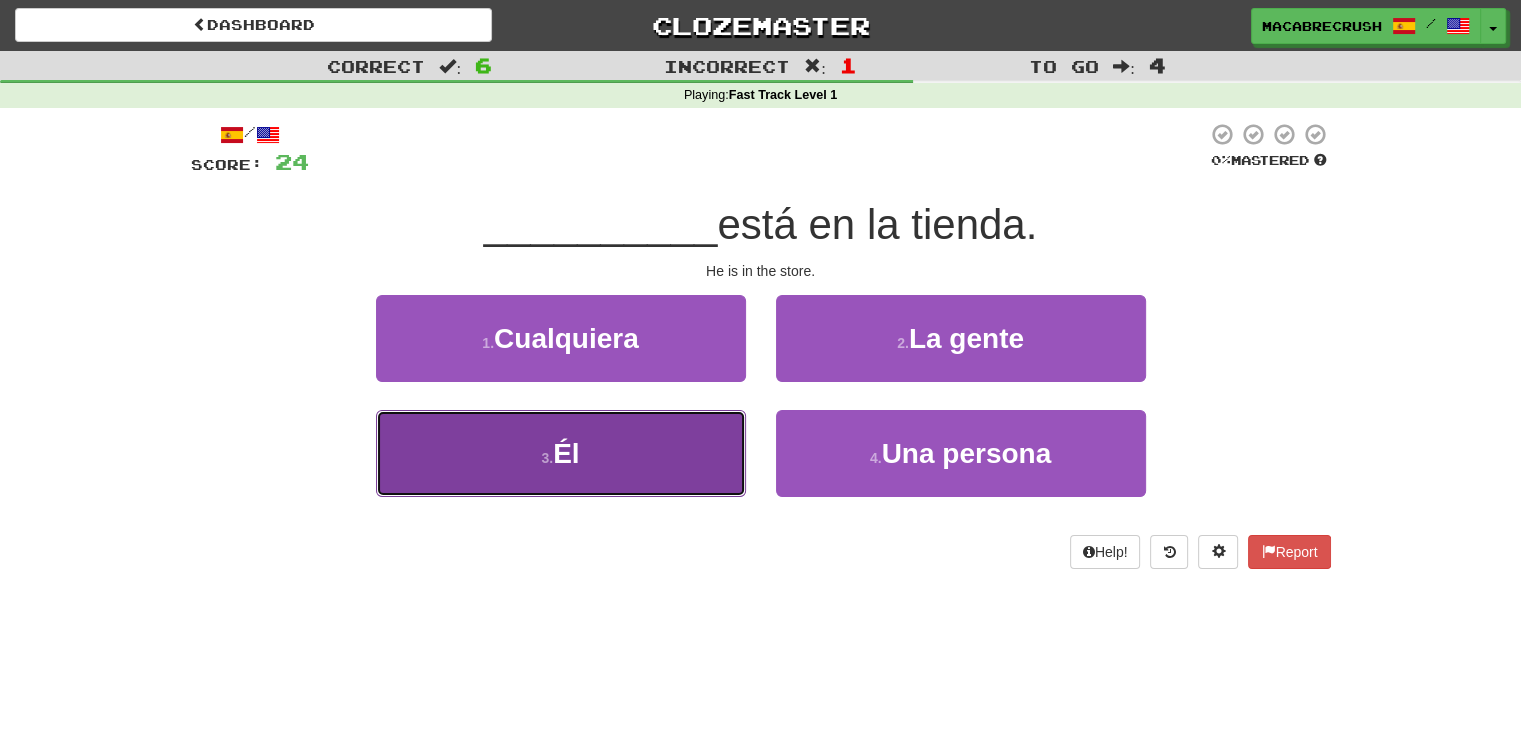 click on "3 .  Él" at bounding box center [561, 453] 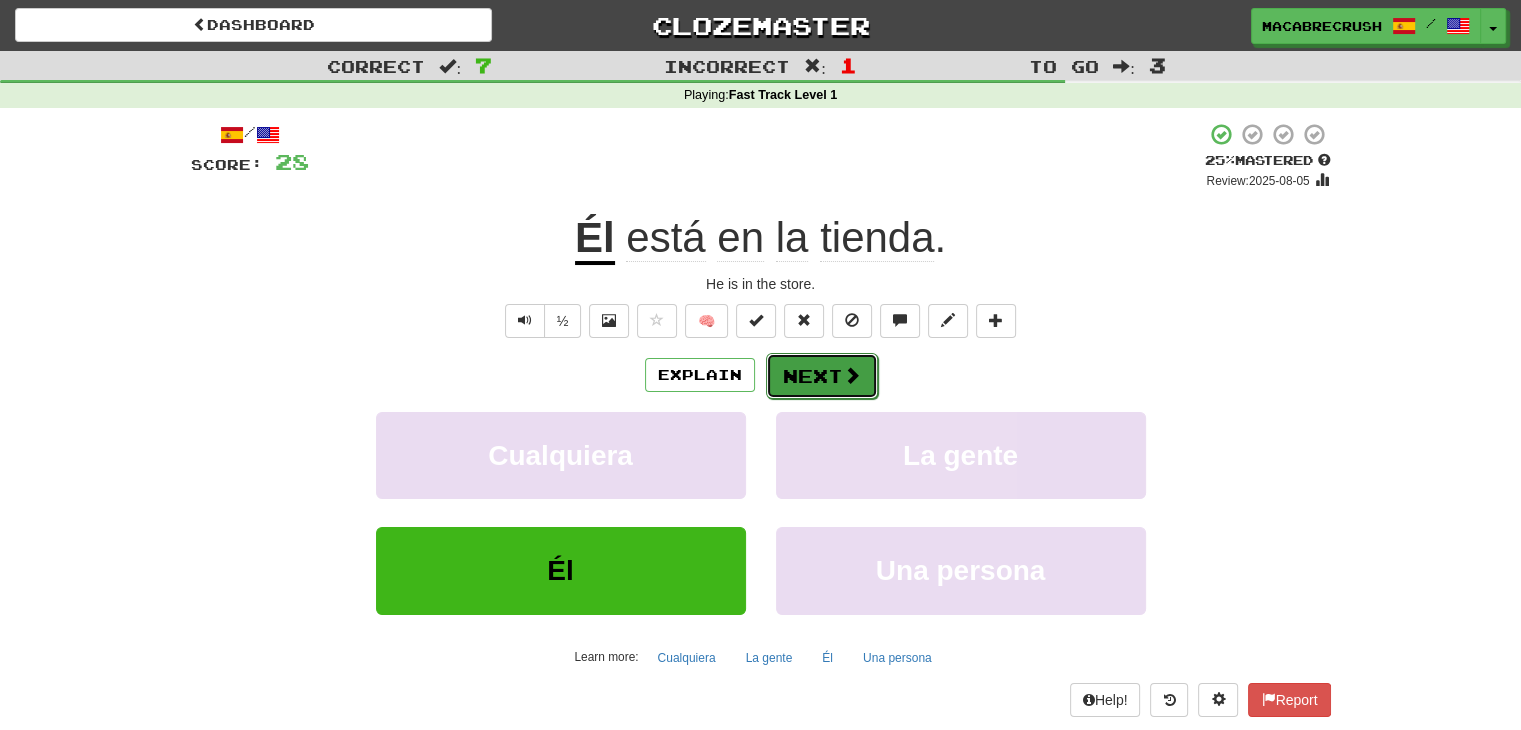 click on "Next" at bounding box center (822, 376) 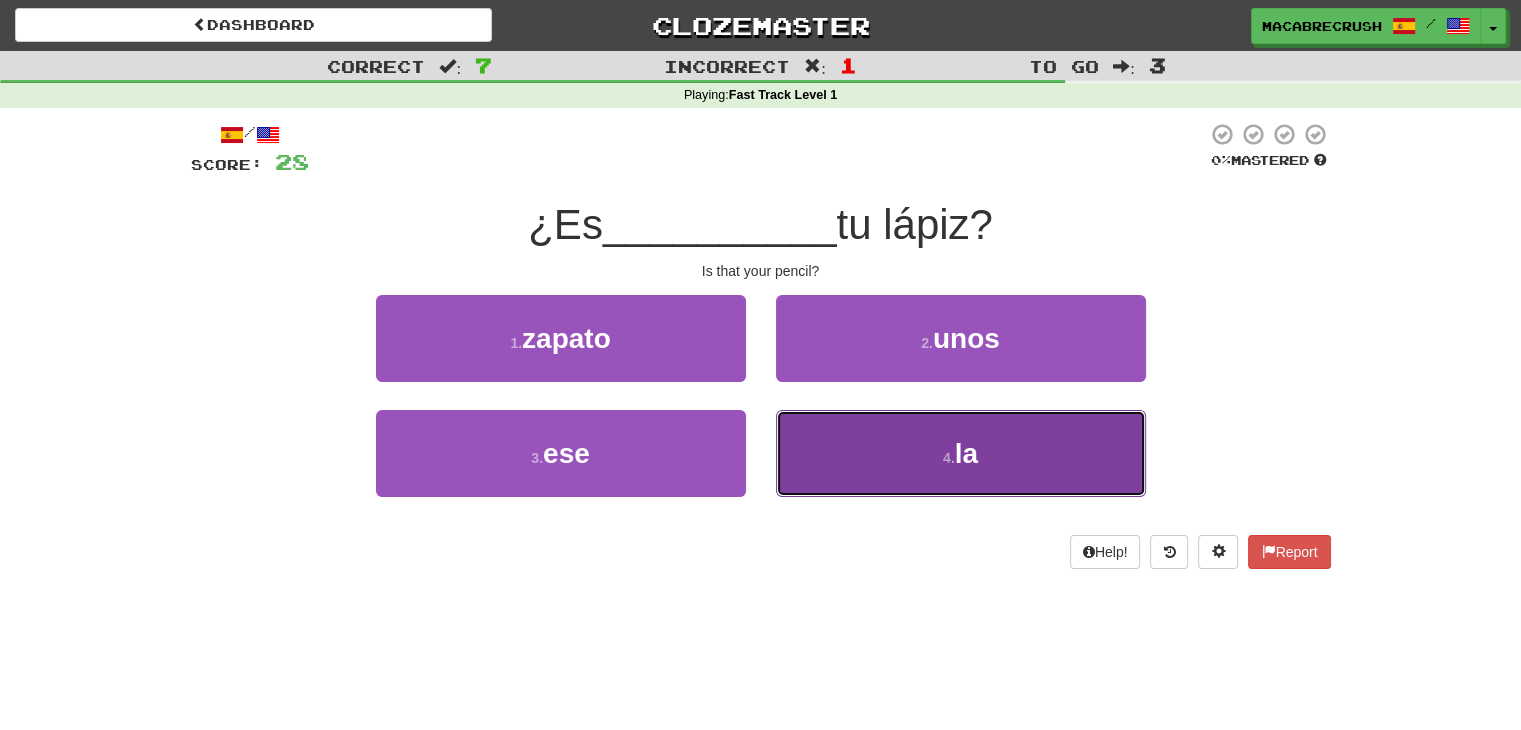click on "la" at bounding box center [966, 453] 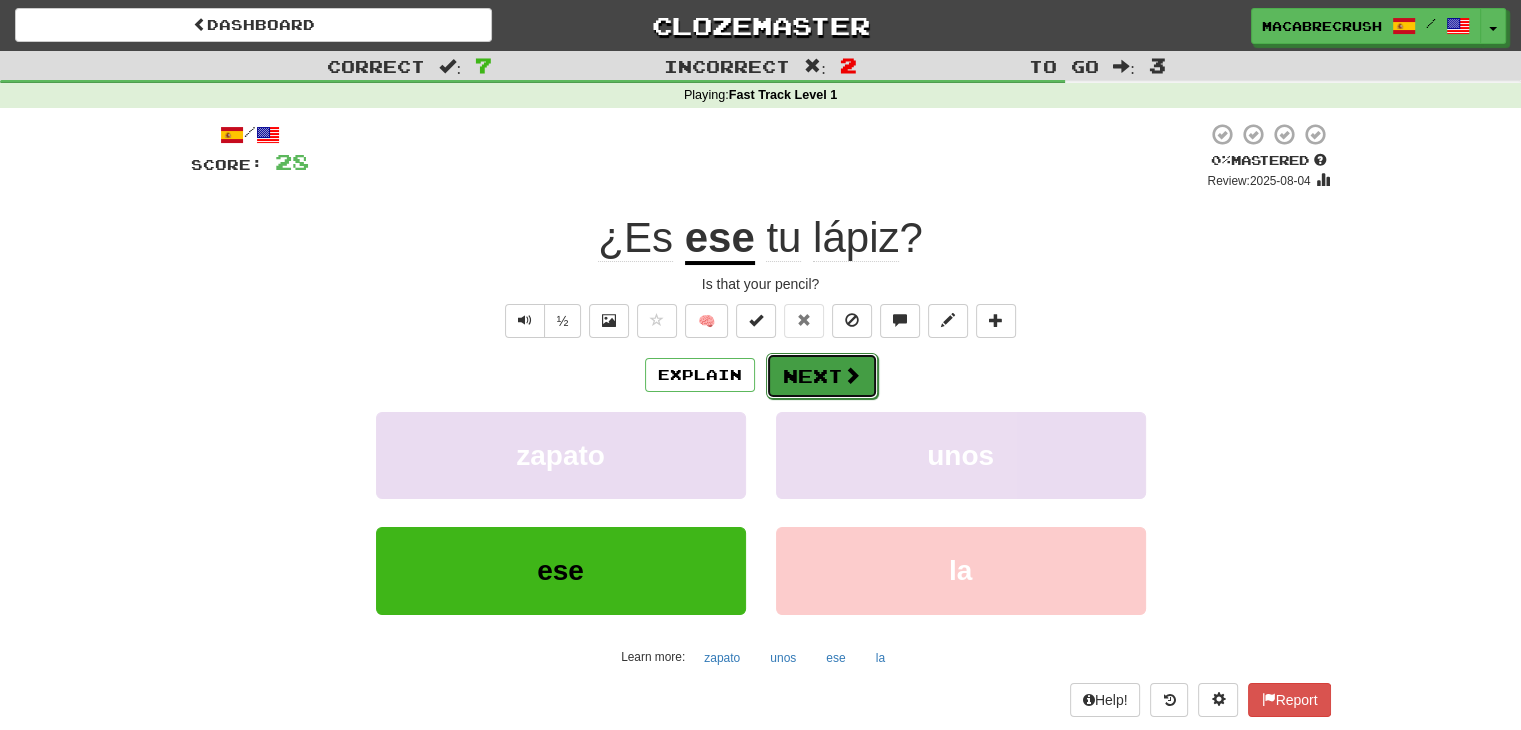 click on "Next" at bounding box center (822, 376) 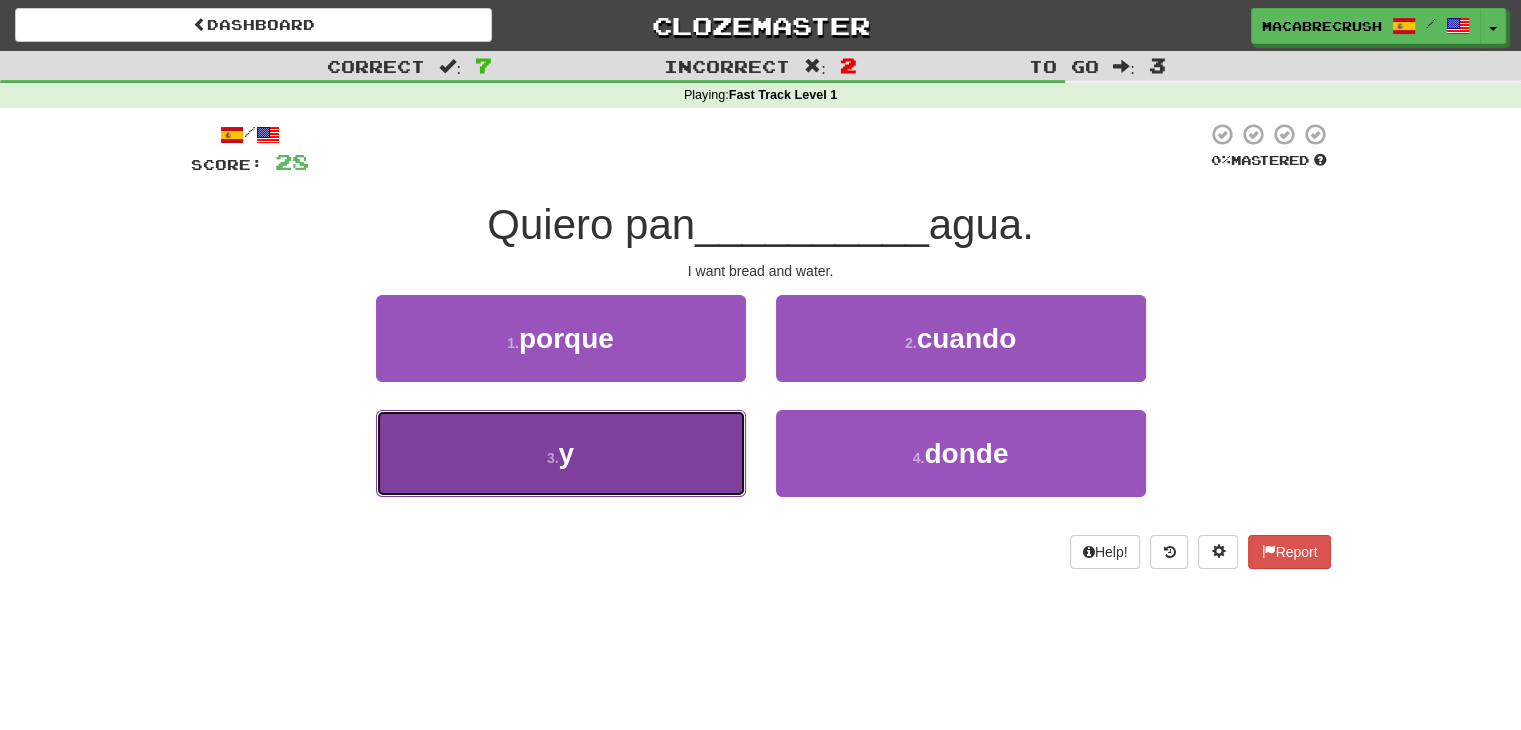 click on "3 .  y" at bounding box center [561, 453] 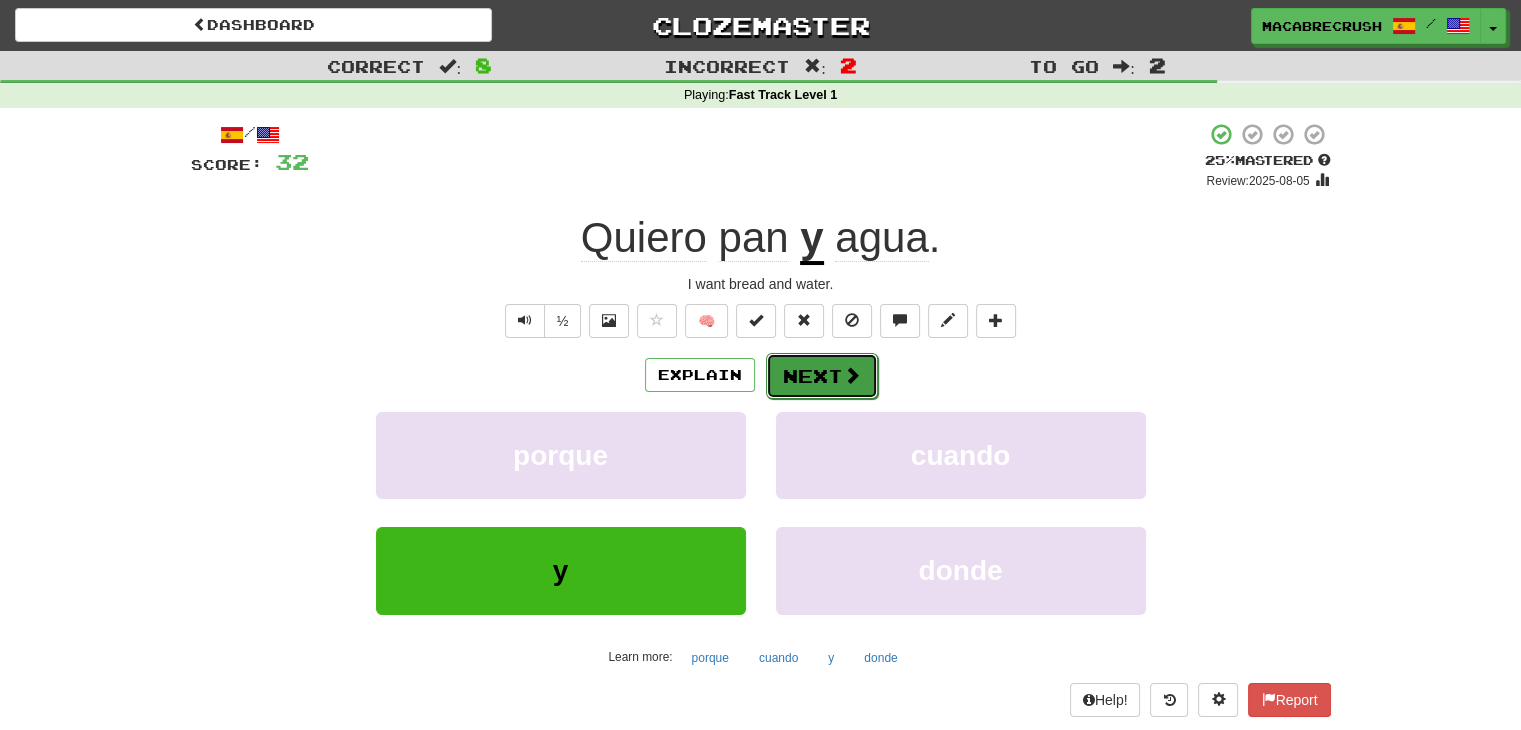 drag, startPoint x: 828, startPoint y: 373, endPoint x: 828, endPoint y: 389, distance: 16 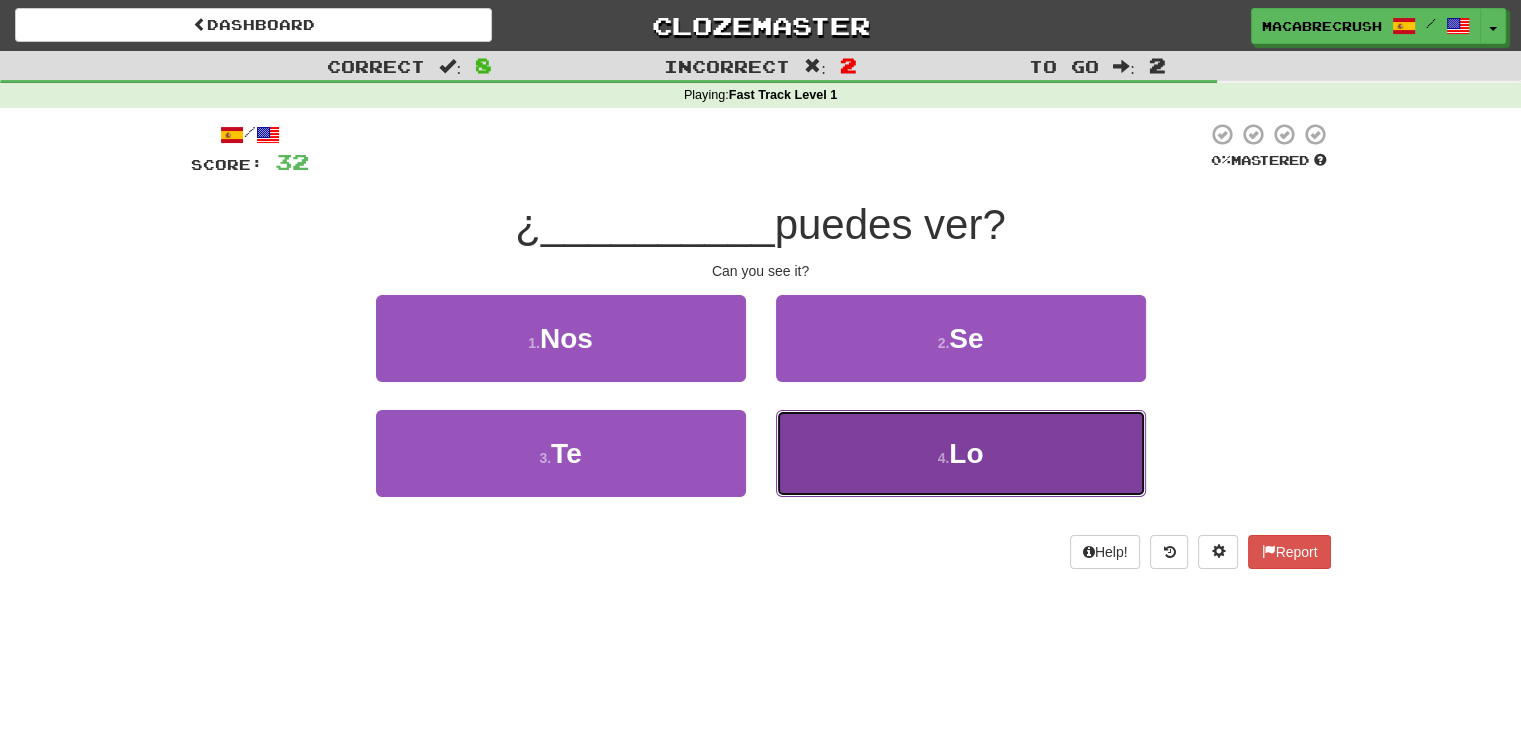 click on "4 .  Lo" at bounding box center (961, 453) 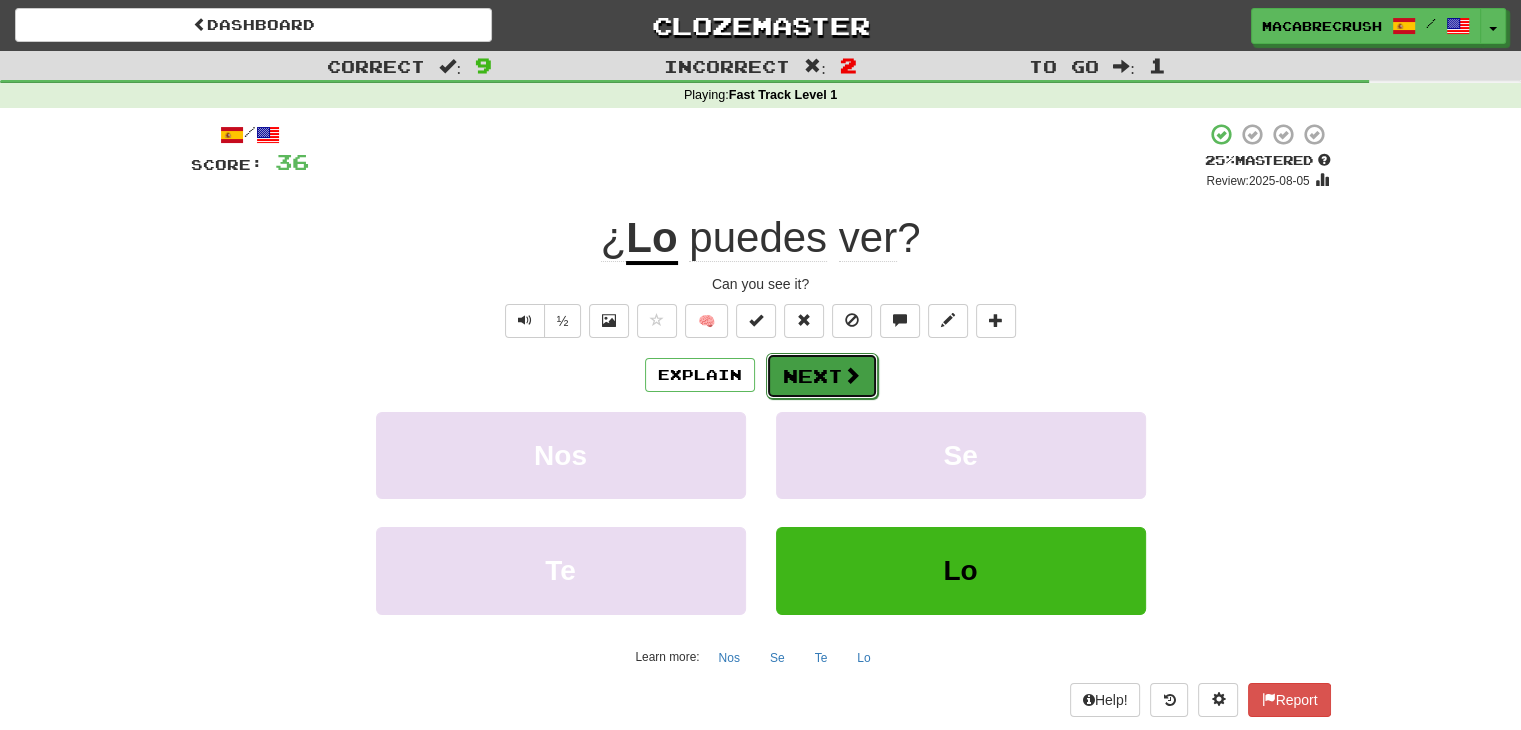 click on "Next" at bounding box center (822, 376) 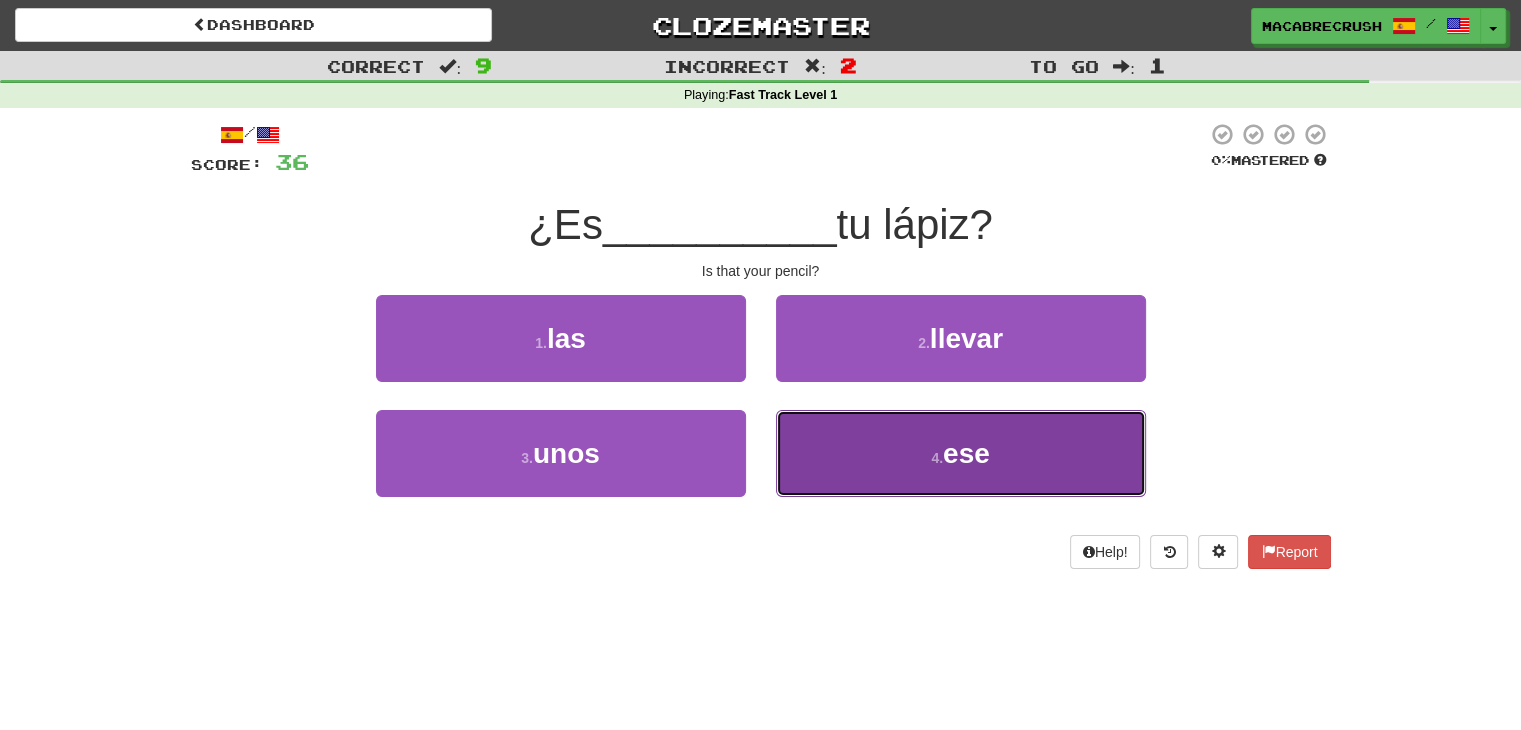 click on "4 .  ese" at bounding box center [961, 453] 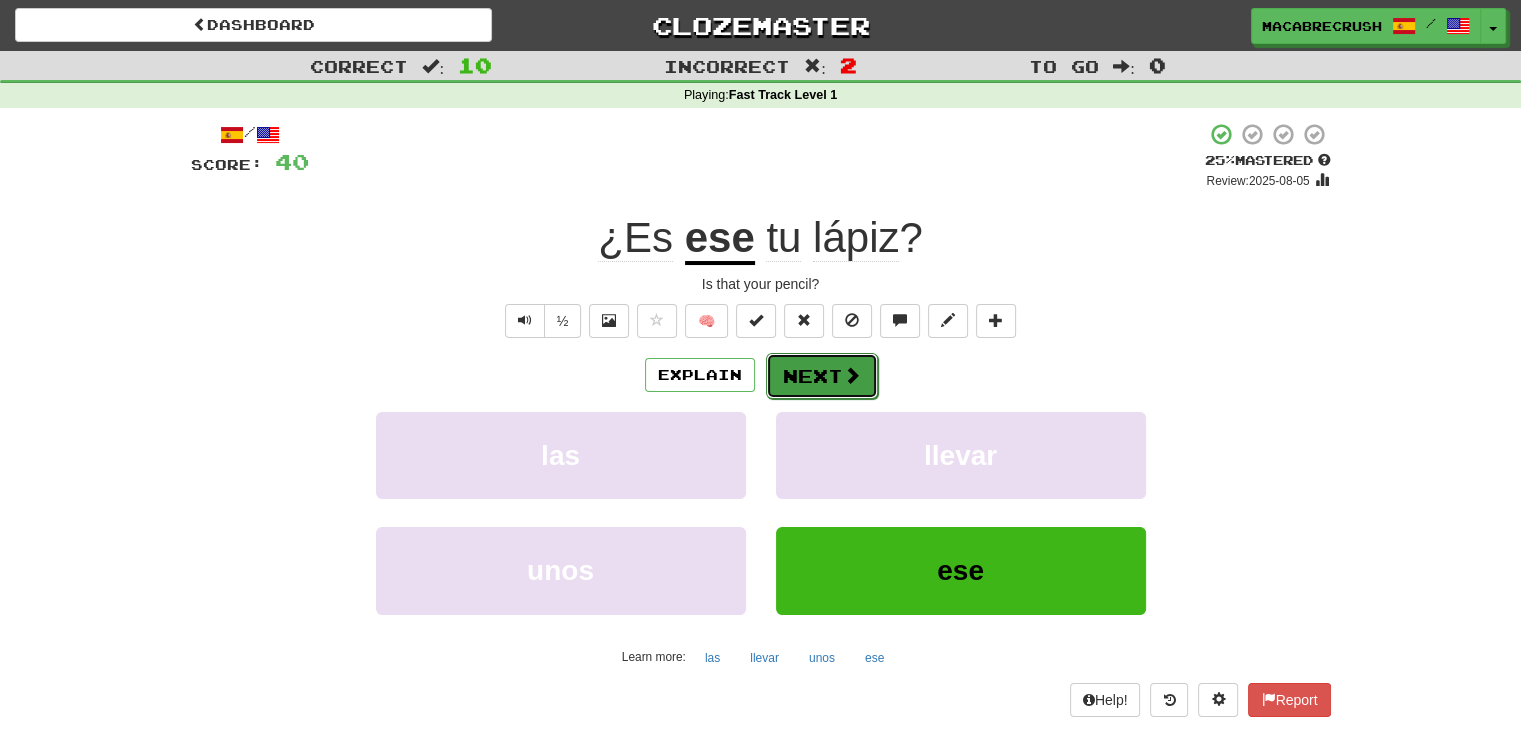 click on "Next" at bounding box center [822, 376] 